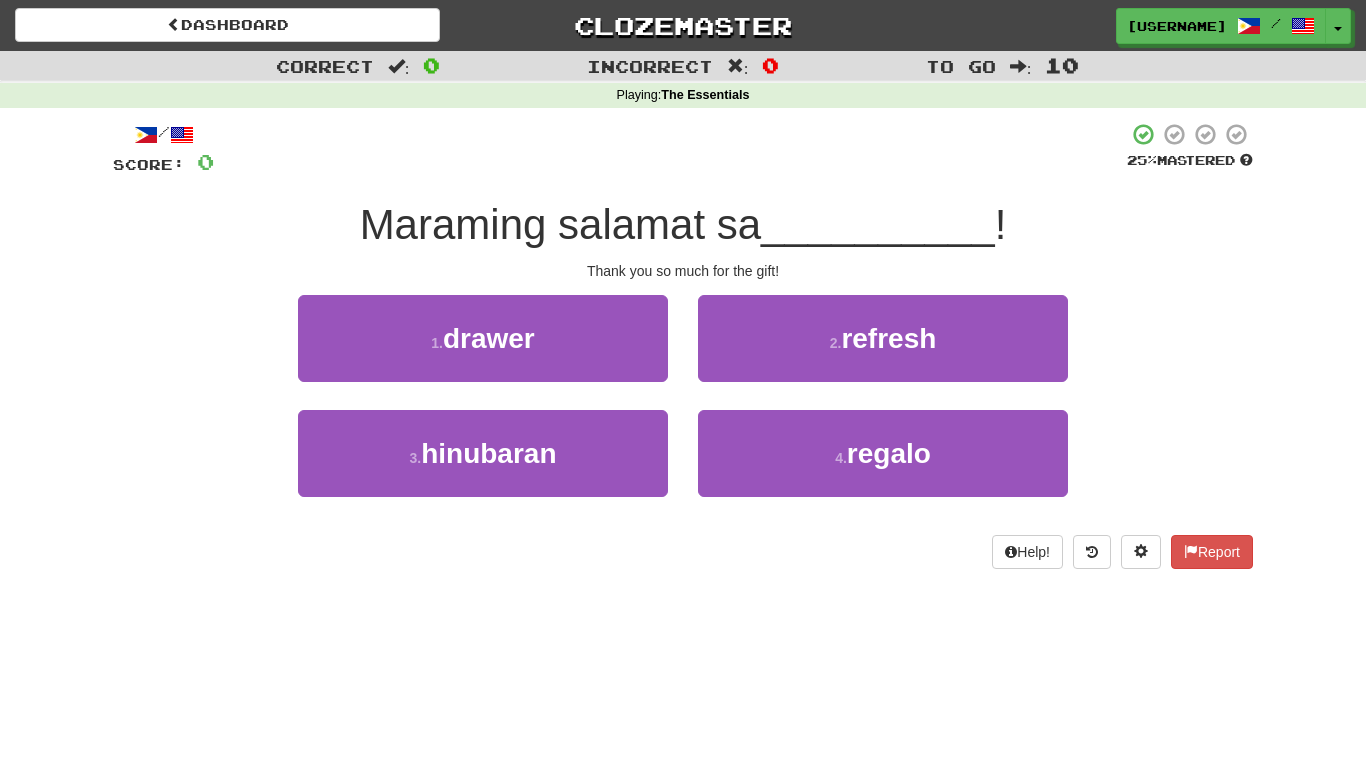 scroll, scrollTop: 76, scrollLeft: 0, axis: vertical 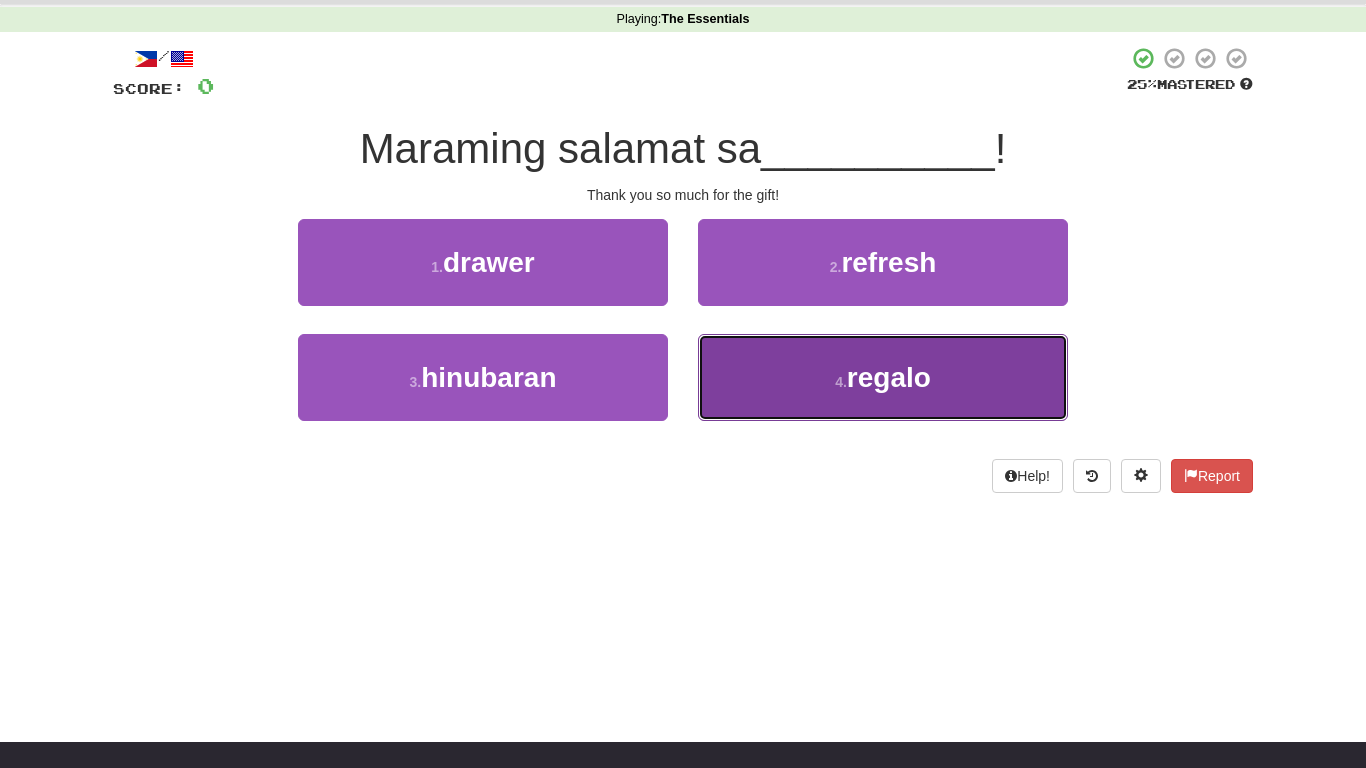 click on "4 .  regalo" at bounding box center [883, 377] 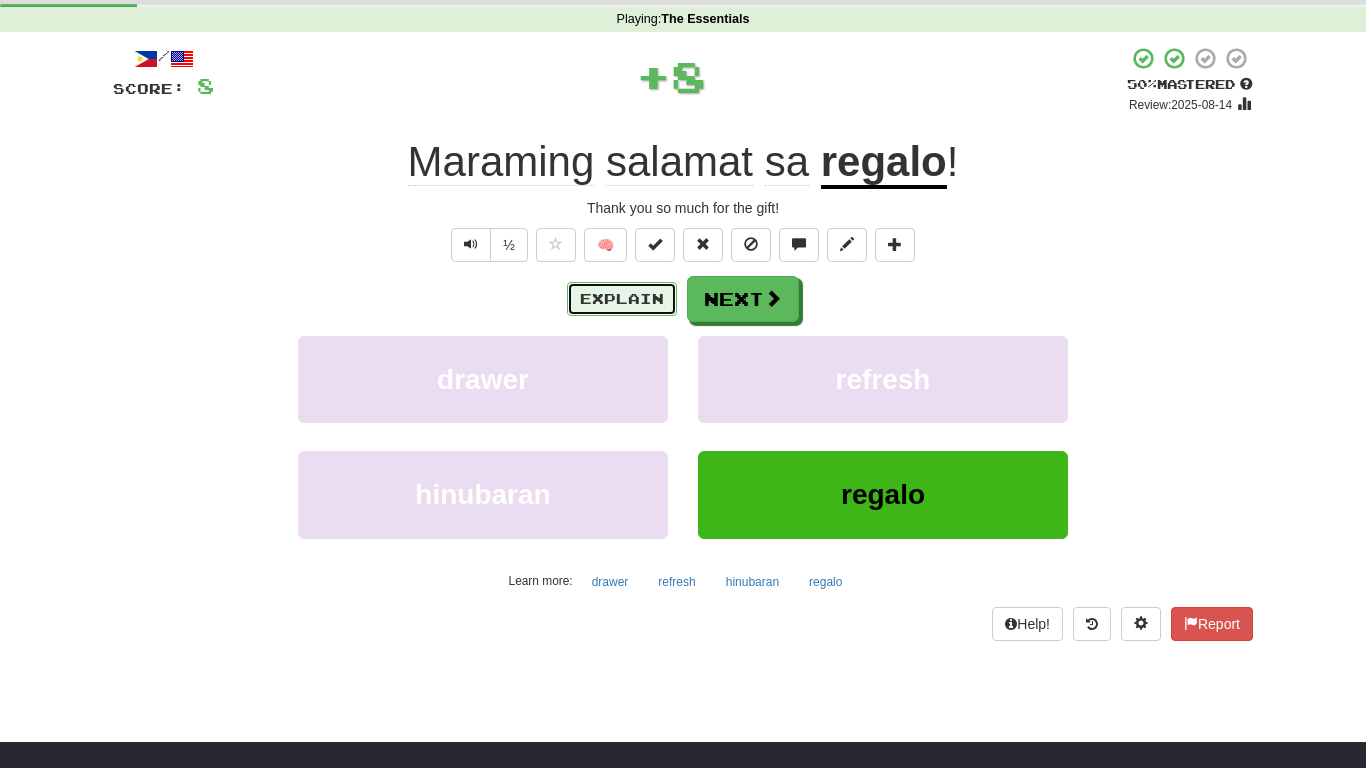 click on "Explain" at bounding box center [622, 299] 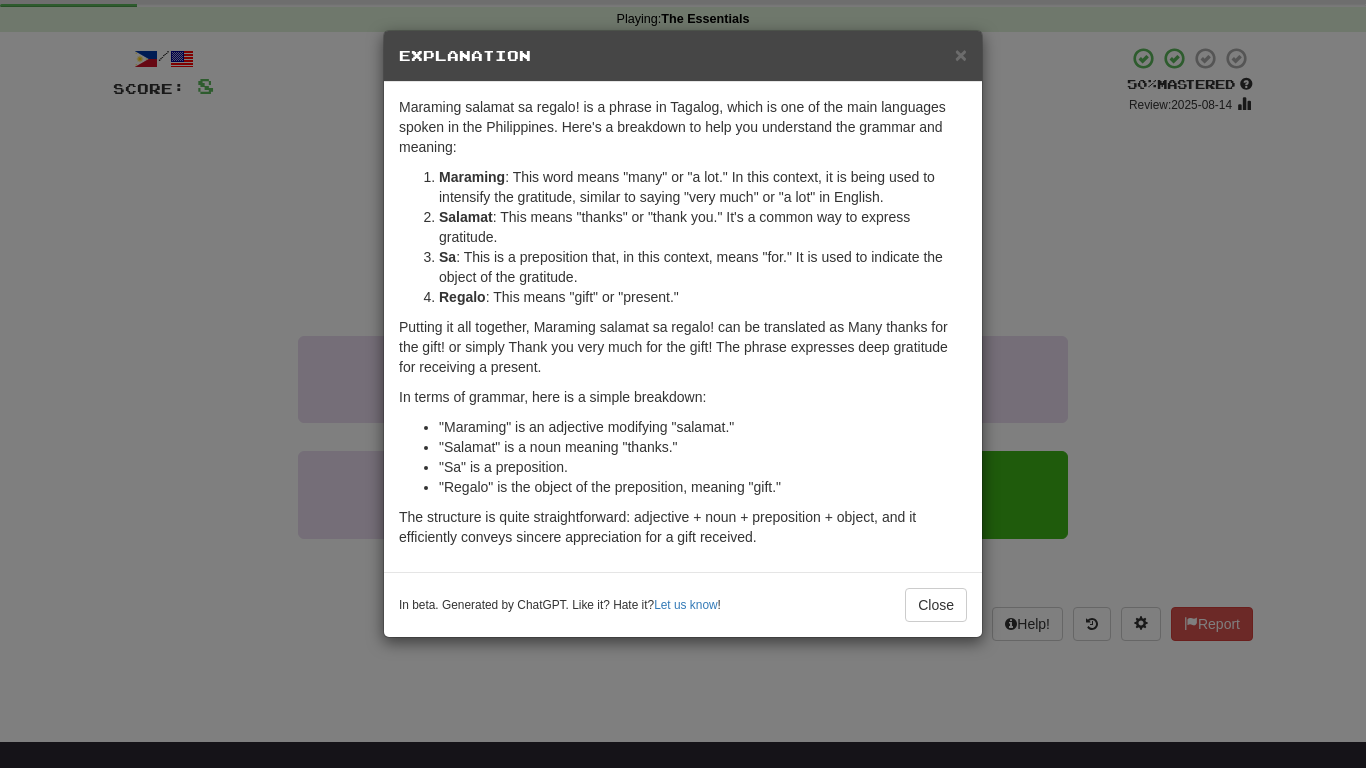 click on "× Explanation "Maraming salamat sa regalo!" is a phrase in Tagalog, which is one of the main languages spoken in the Philippines. Here's a breakdown to help you understand the grammar and meaning:
Maraming : This word means "many" or "a lot." In this context, it is being used to intensify the gratitude, similar to saying "very much" or "a lot" in English.
Salamat : This means "thanks" or "thank you." It's a common way to express gratitude.
Sa : This is a preposition that, in this context, means "for." It is used to indicate the object of the gratitude.
Regalo : This means "gift" or "present."
Putting it all together, "Maraming salamat sa regalo!" can be translated as "Many thanks for the gift!" or simply "Thank you very much for the gift!" The phrase expresses deep gratitude for receiving a present.
In terms of grammar, here is a simple breakdown:
"Maraming" is an adjective modifying "salamat."
"Salamat" is a noun meaning "thanks."
"Sa" is a preposition.
Let us know ! Close" at bounding box center (683, 384) 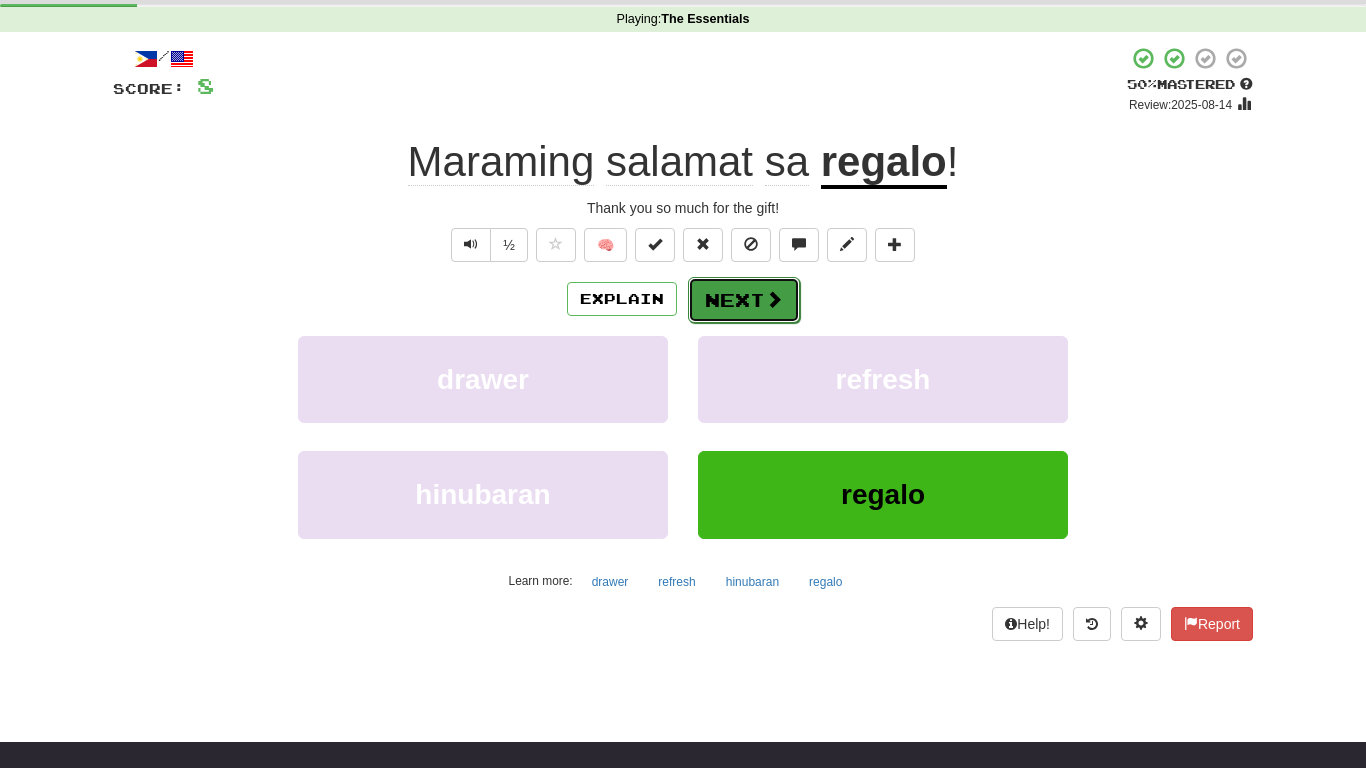 click at bounding box center (774, 299) 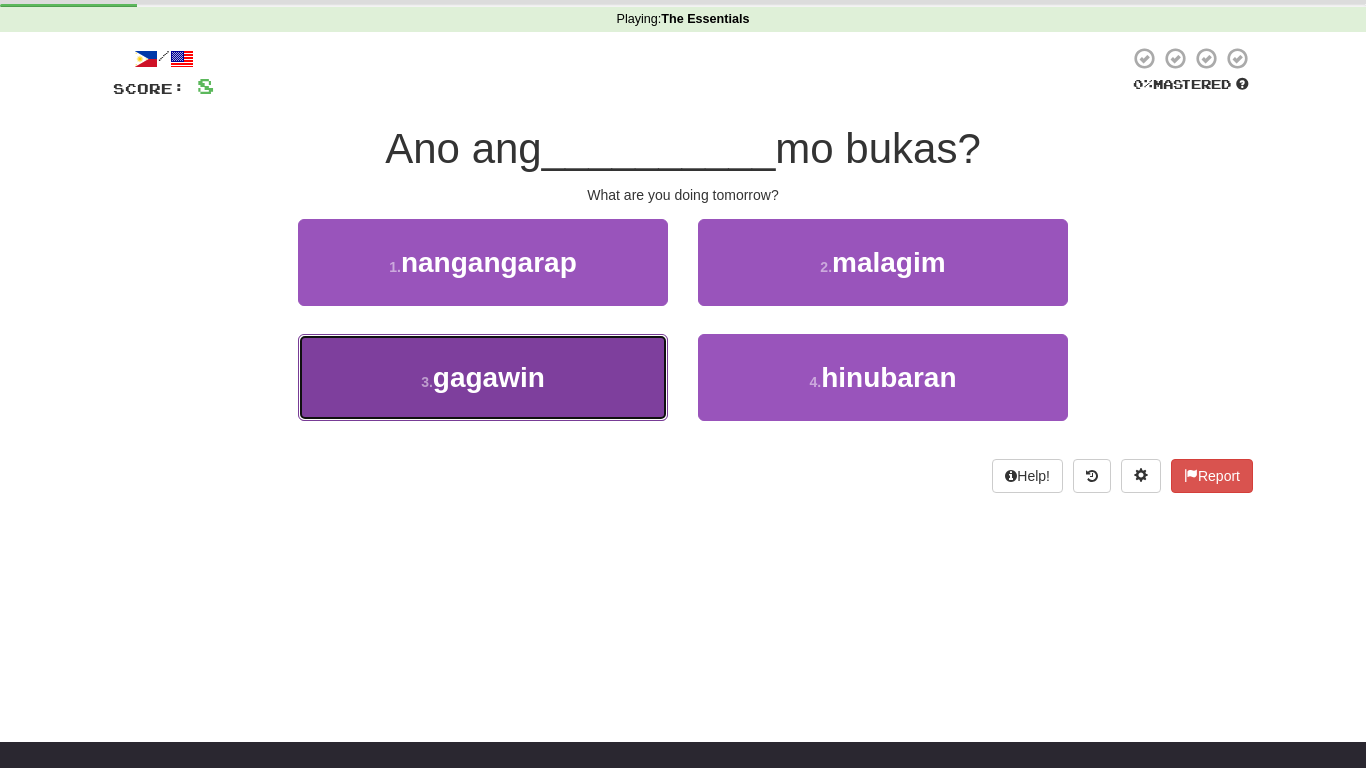 click on "3 .  gagawin" at bounding box center [483, 377] 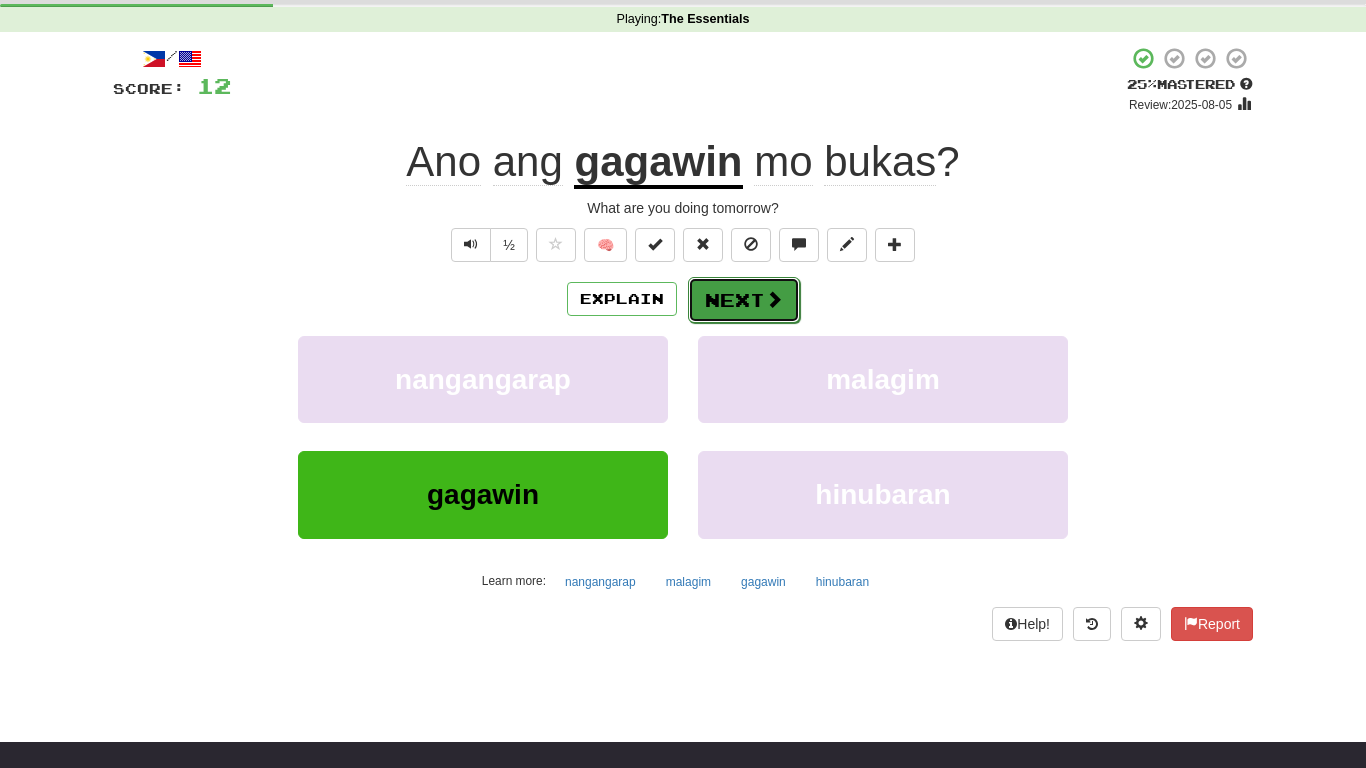click on "Next" at bounding box center (744, 300) 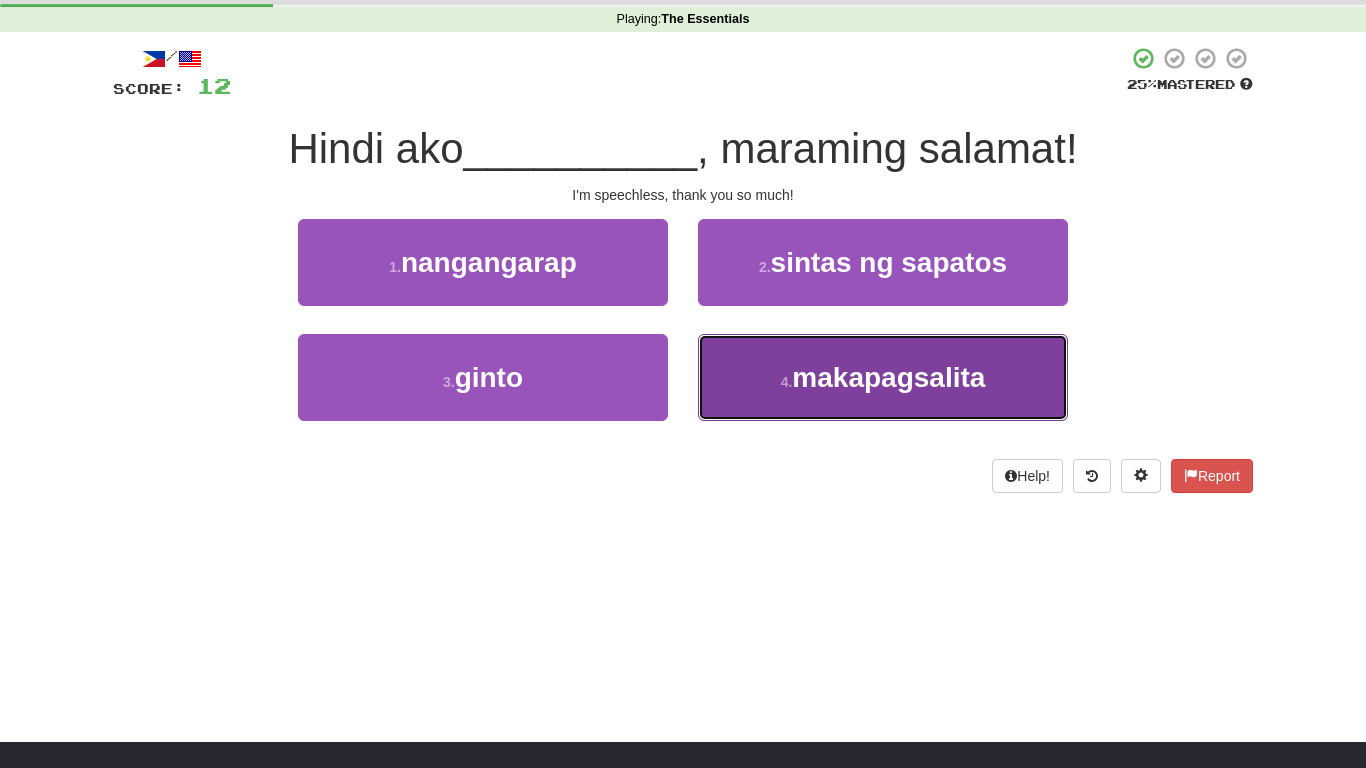 click on "4 .  makapagsalita" at bounding box center (883, 377) 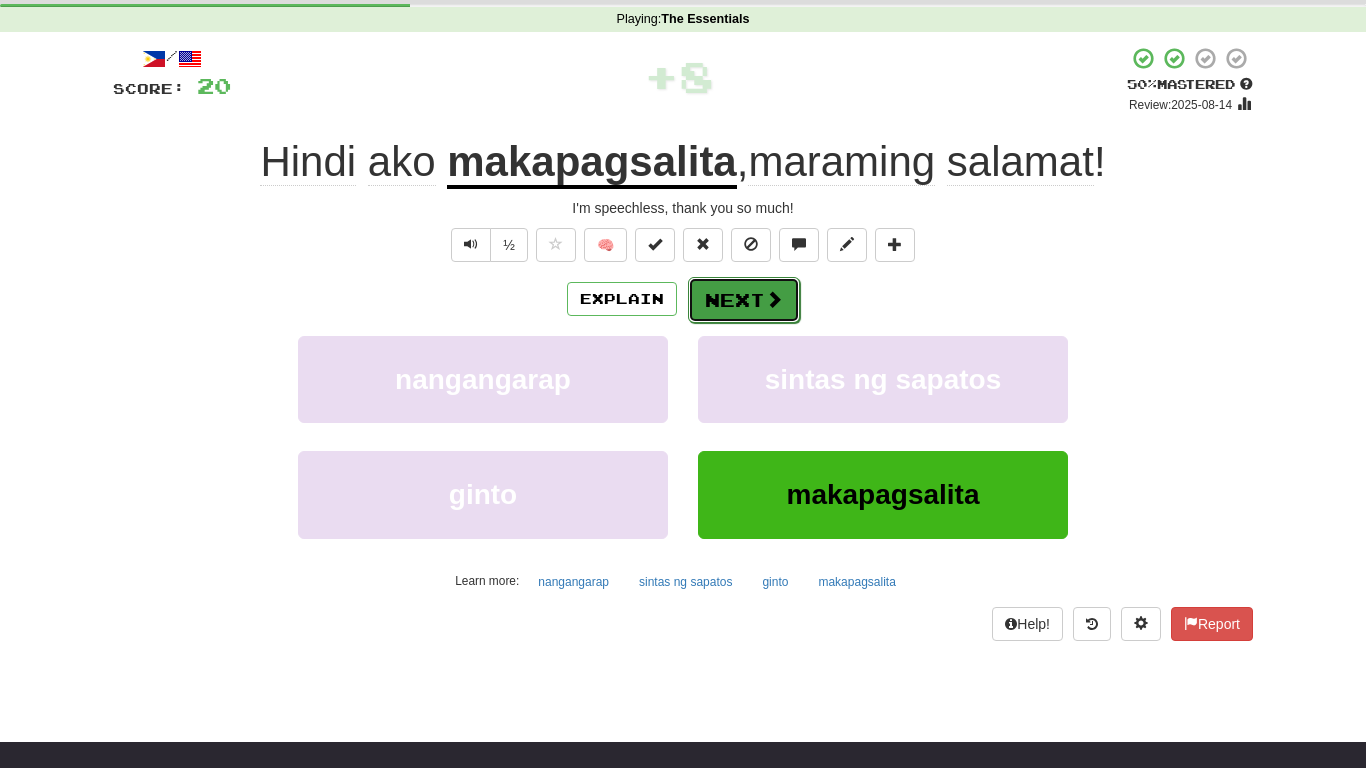 click on "Next" at bounding box center [744, 300] 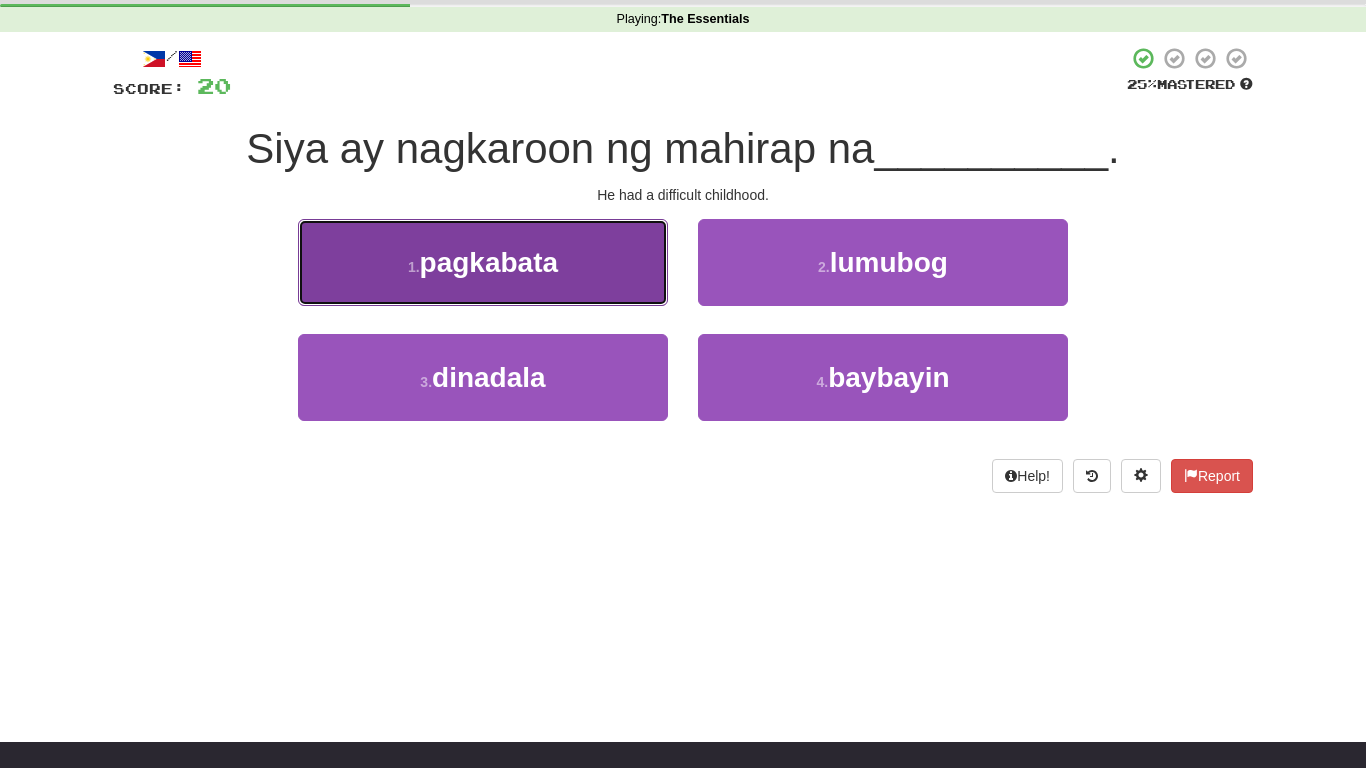 click on "1 .  pagkabata" at bounding box center [483, 262] 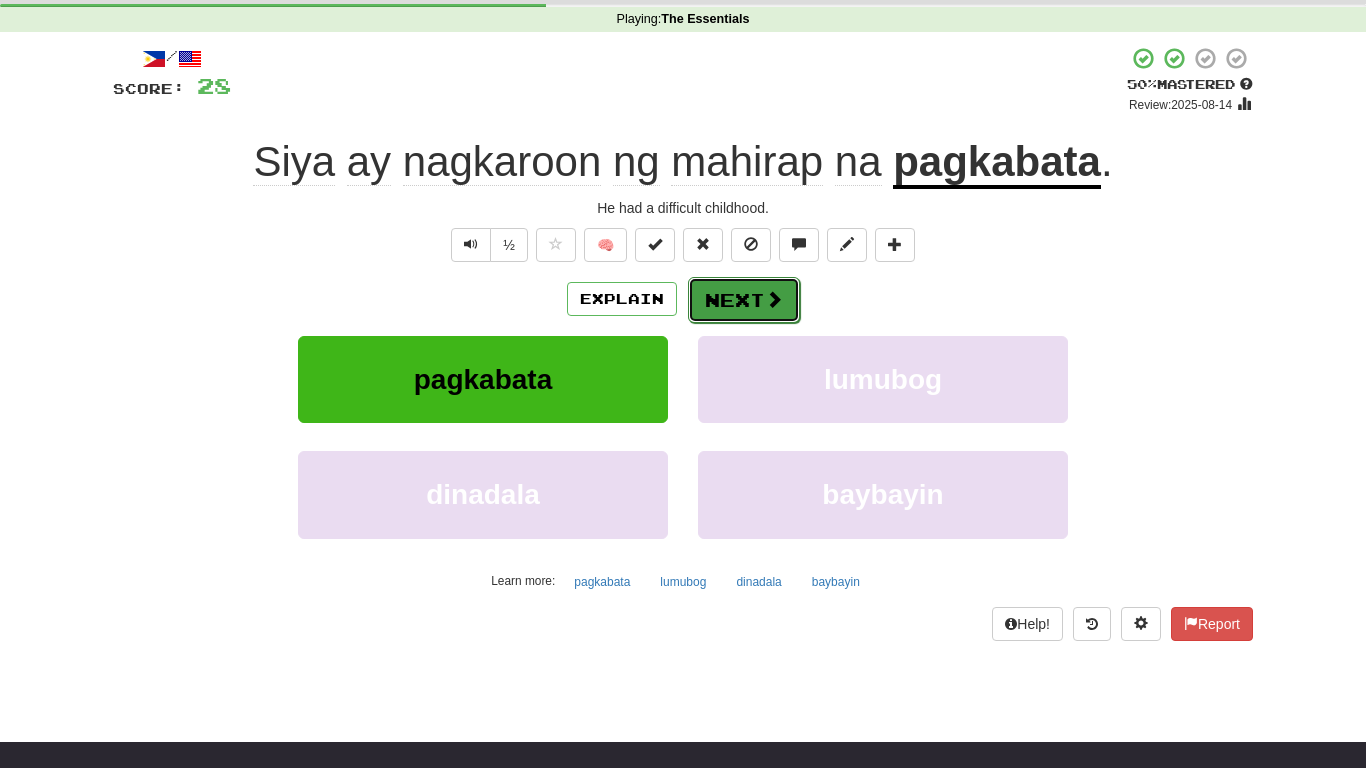 click on "Next" at bounding box center [744, 300] 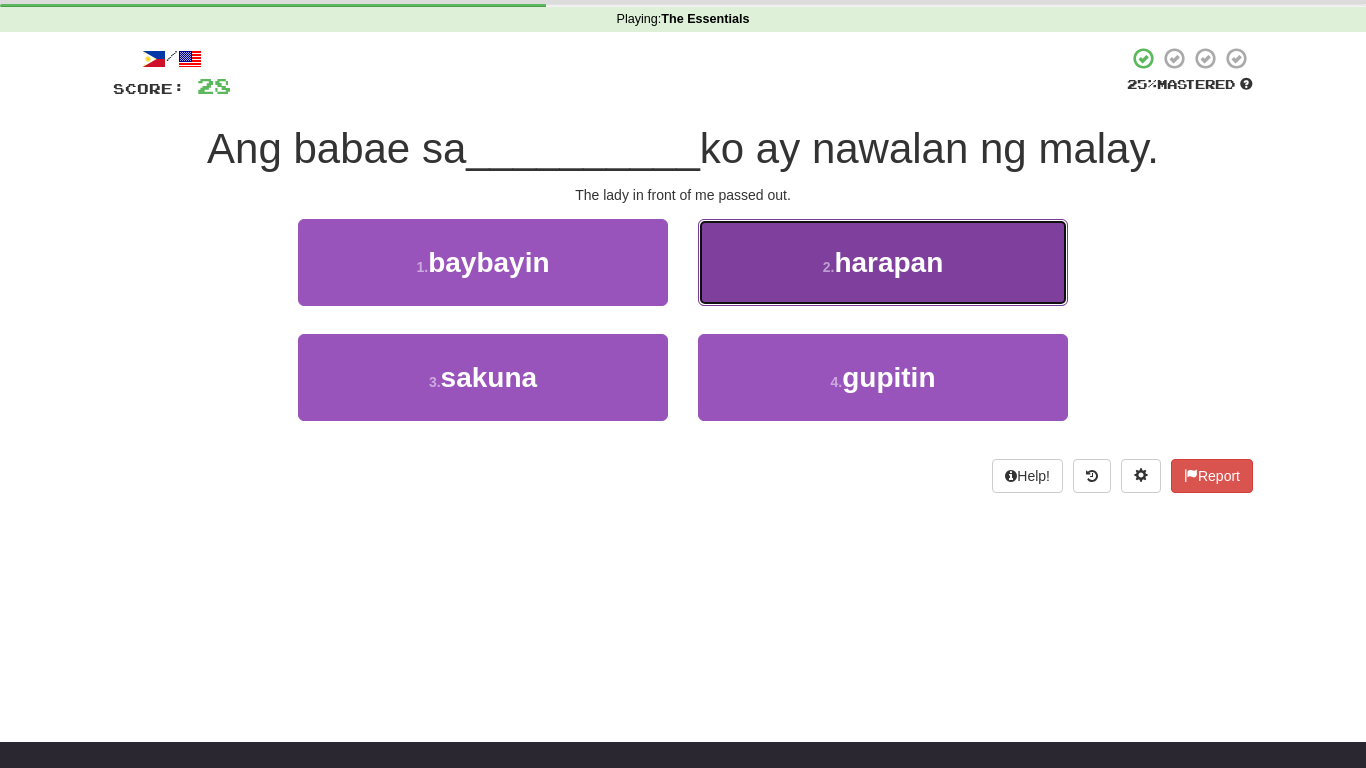 click on "2 .  harapan" at bounding box center [883, 262] 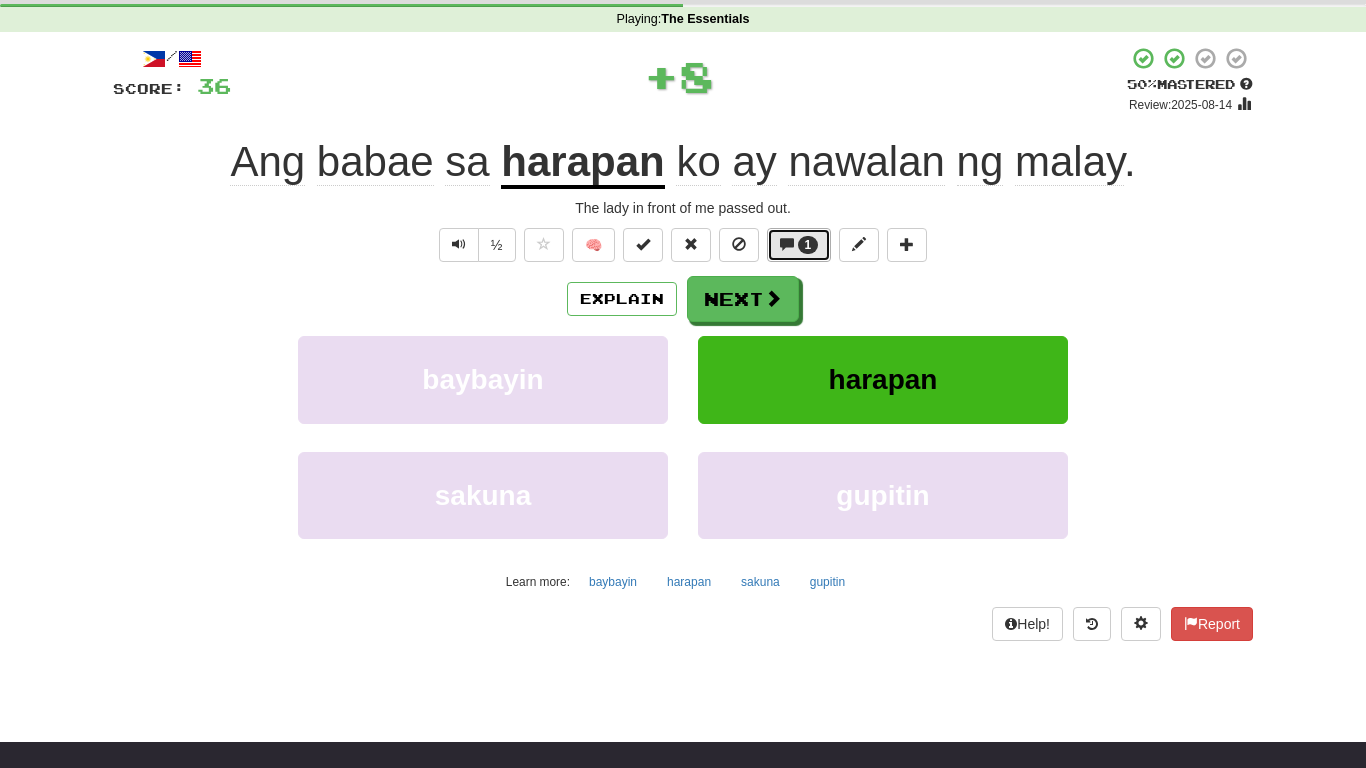 click on "1" at bounding box center [799, 245] 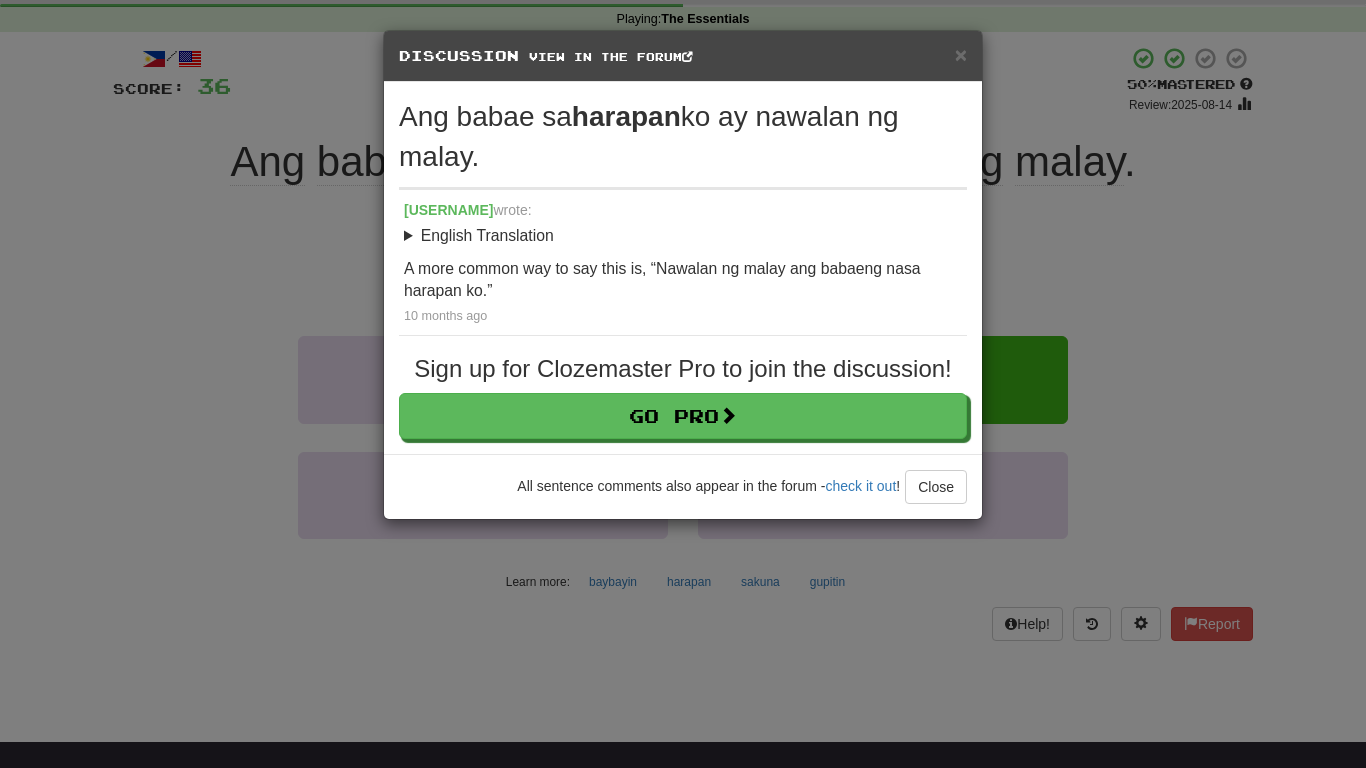 click on "× Discussion View in the forum  Ang babae sa  harapan  ko ay nawalan ng malay.
mikeomasono0
wrote:
English Translation
The lady in front of me passed out.
A more common way to say this is, “Nawalan ng malay ang babaeng nasa harapan ko.”
10 months ago
Sign up for Clozemaster Pro to join the discussion! Go Pro  All sentence comments also appear in the forum -  check it out ! Close Loading ." at bounding box center [683, 384] 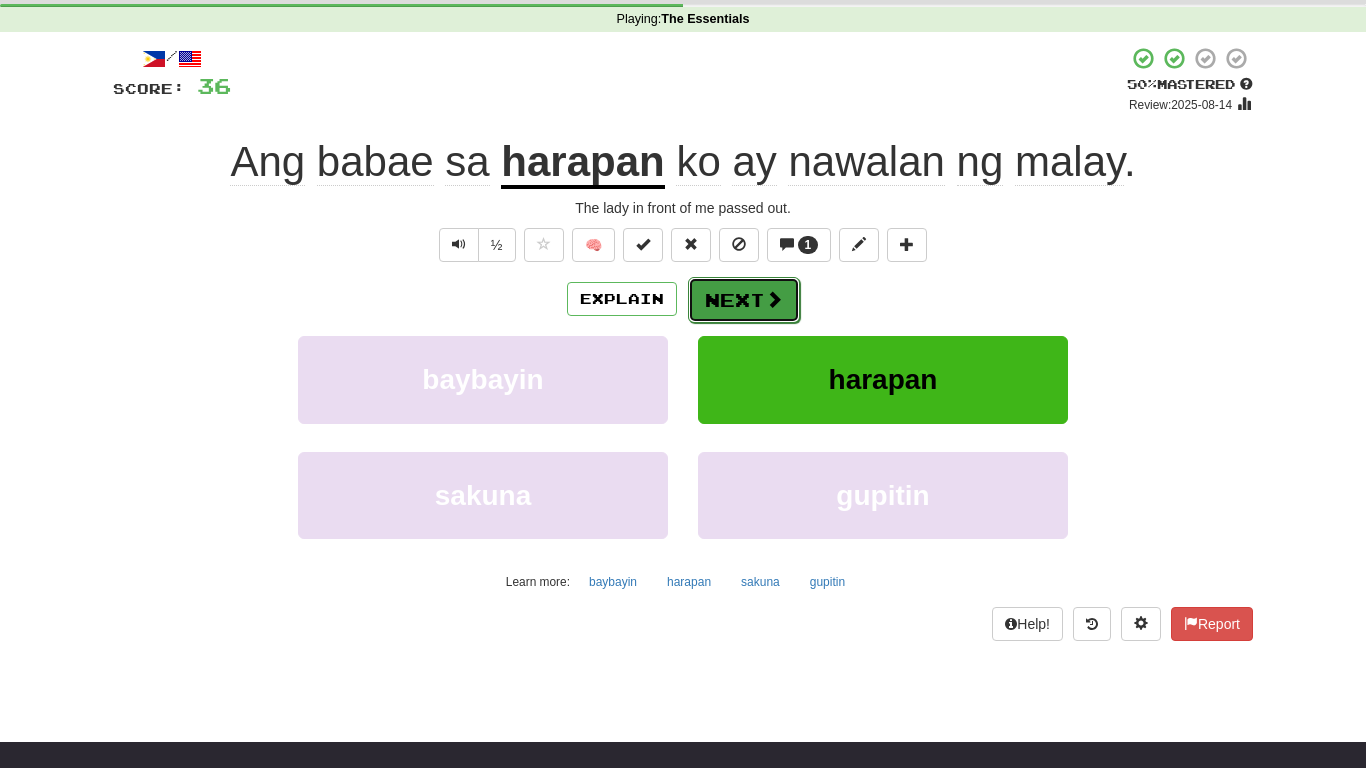 click at bounding box center [774, 299] 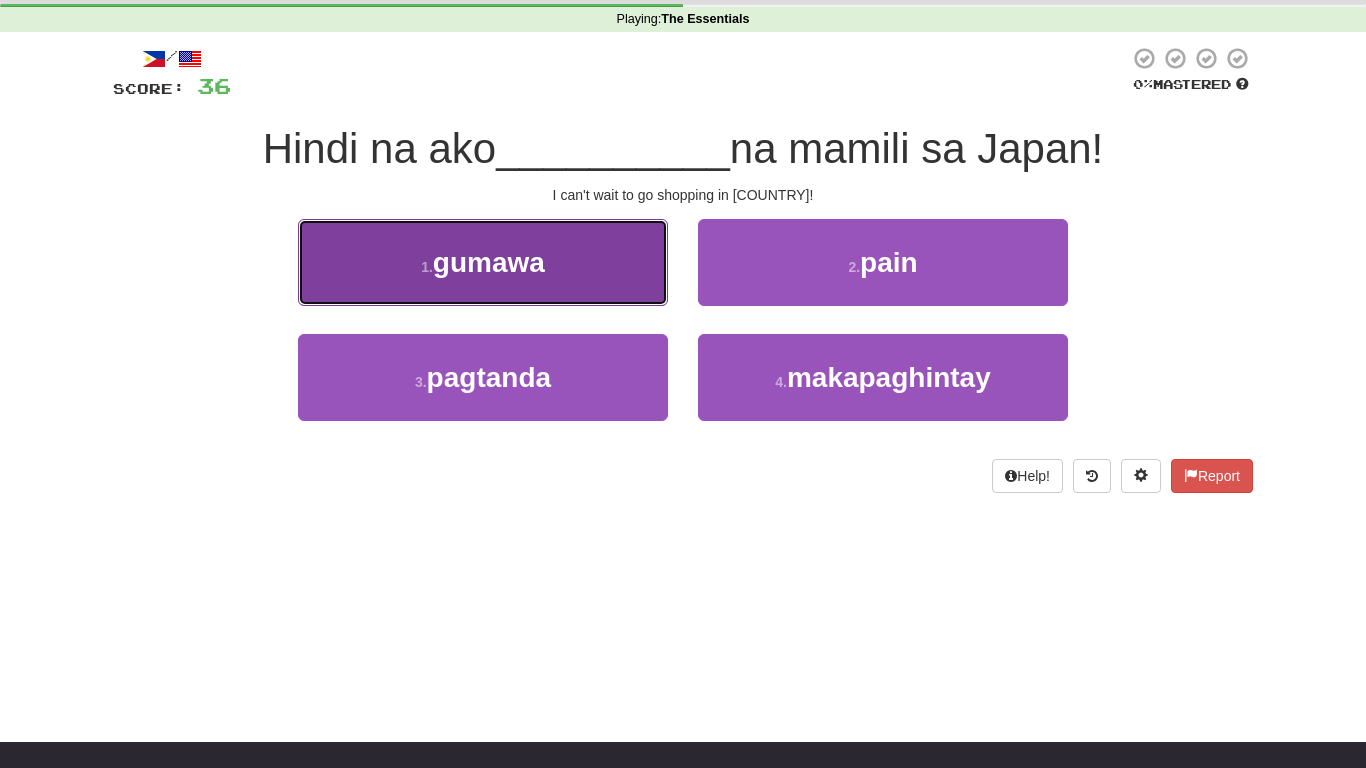 click on "1 .  gumawa" at bounding box center (483, 262) 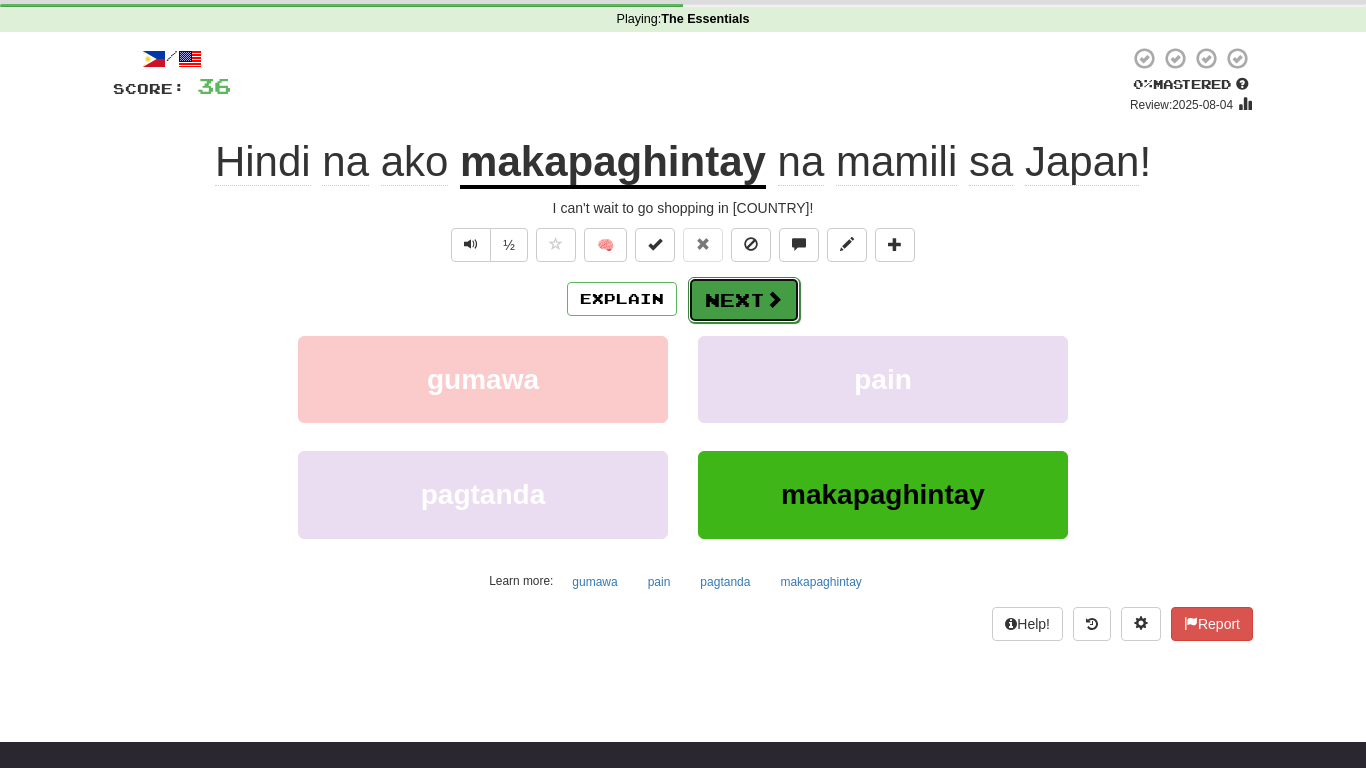 click on "Next" at bounding box center [744, 300] 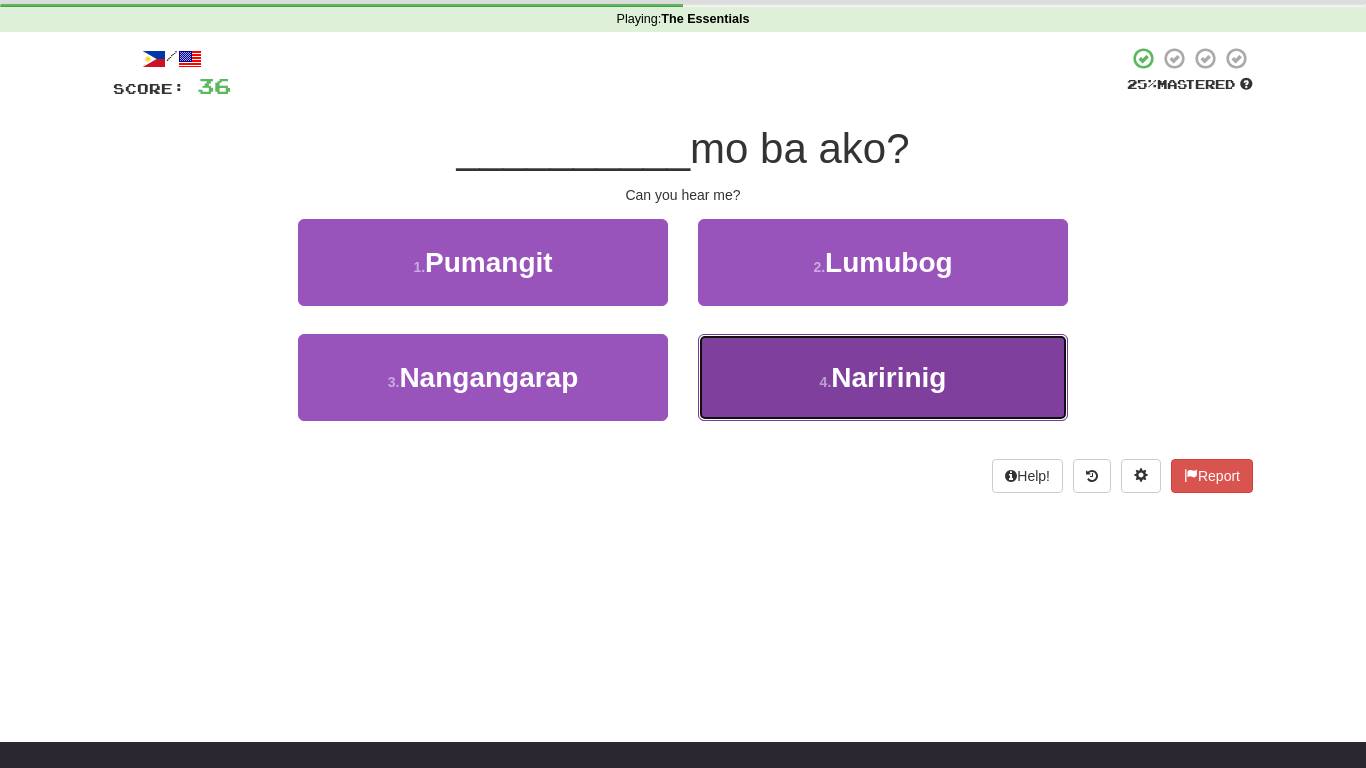 click on "4 .  Naririnig" at bounding box center [883, 377] 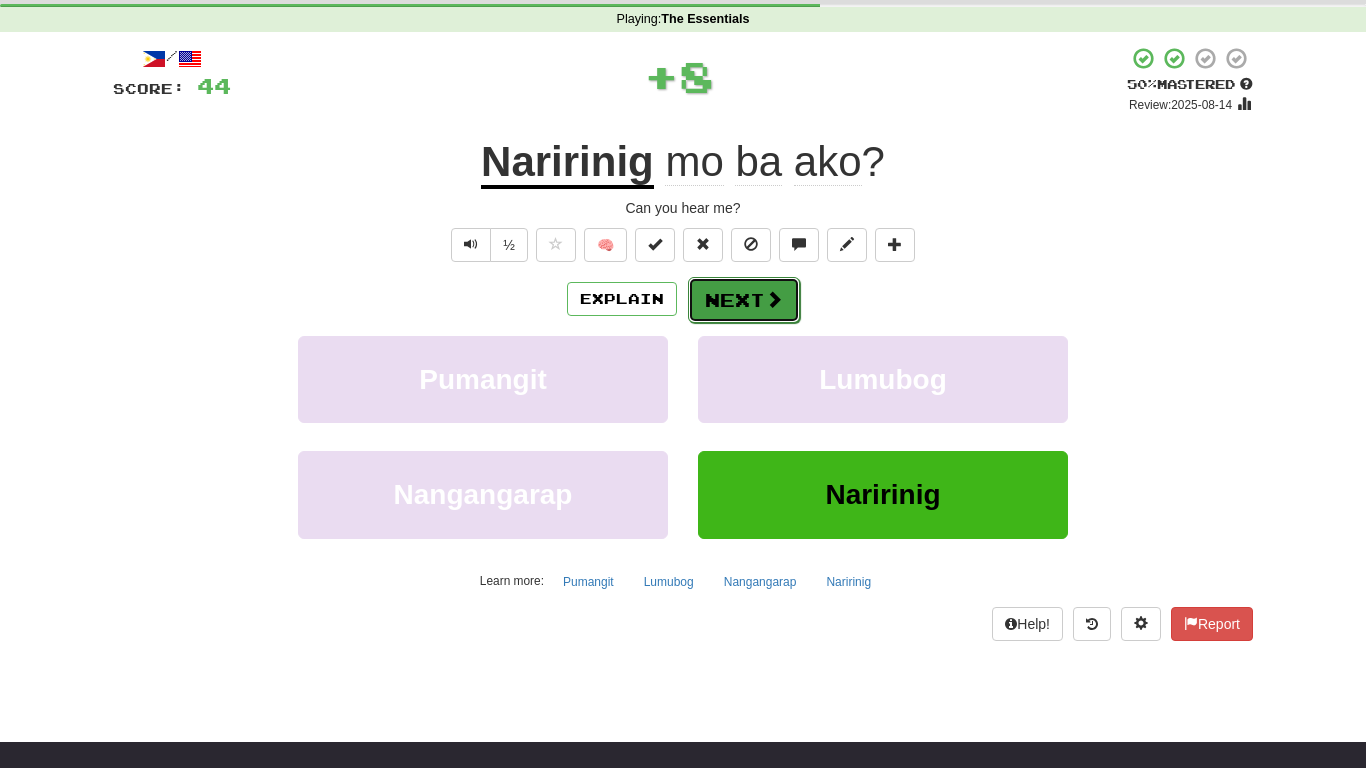 click on "Next" at bounding box center (744, 300) 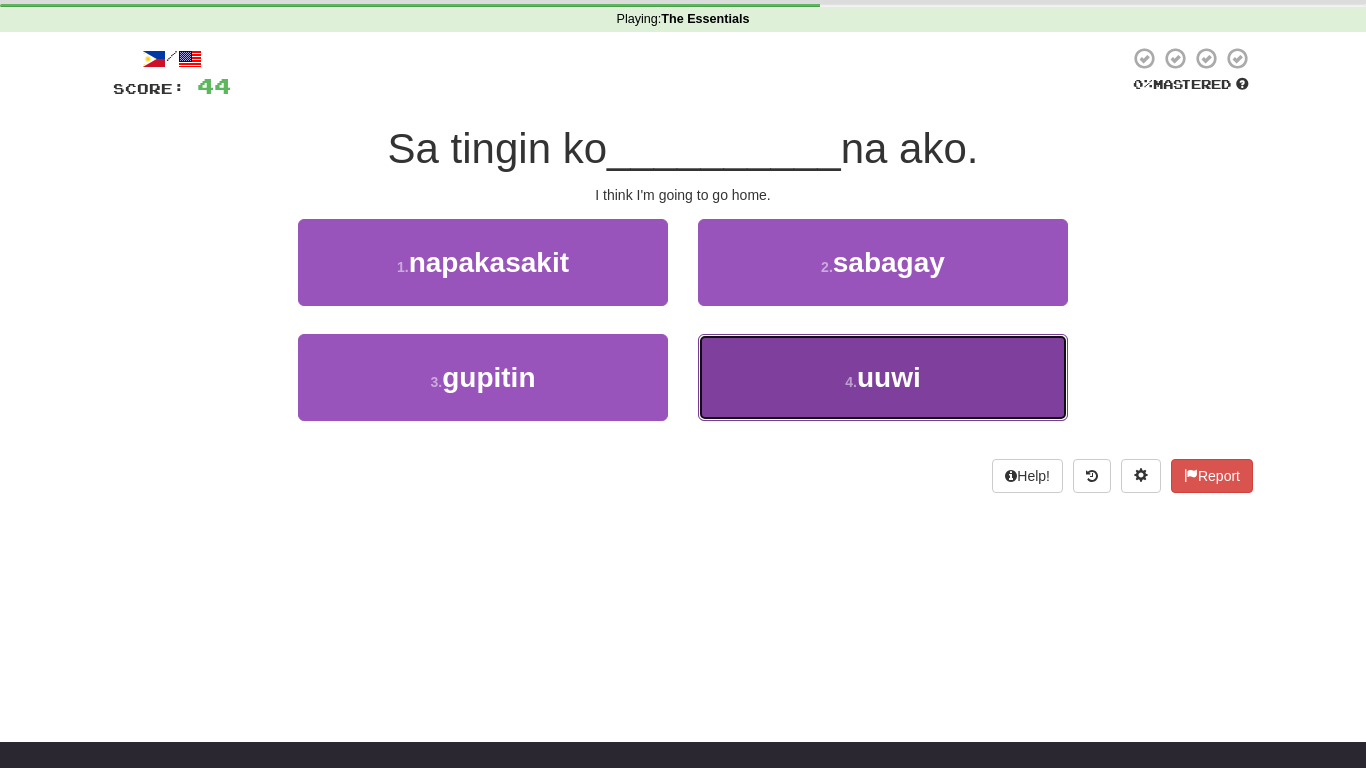 click on "4 .  uuwi" at bounding box center [883, 377] 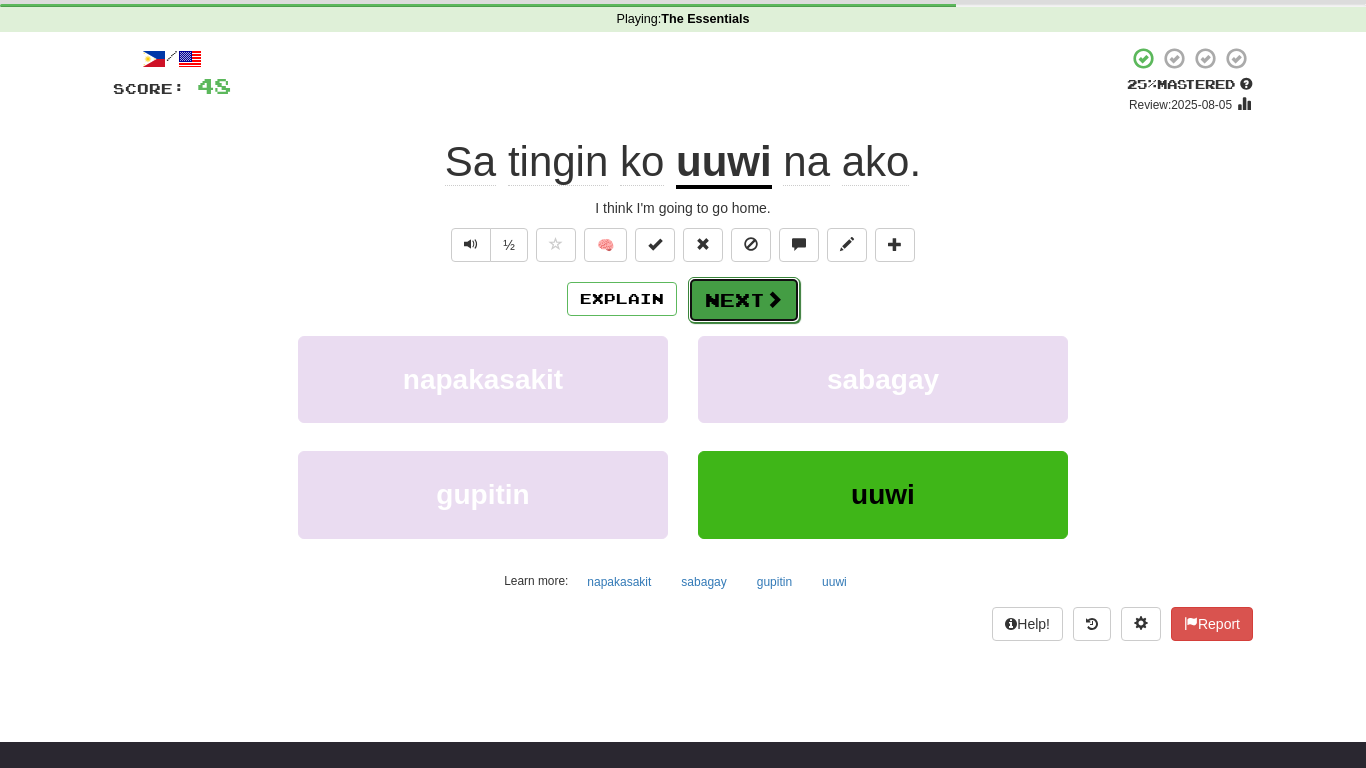 click at bounding box center [774, 299] 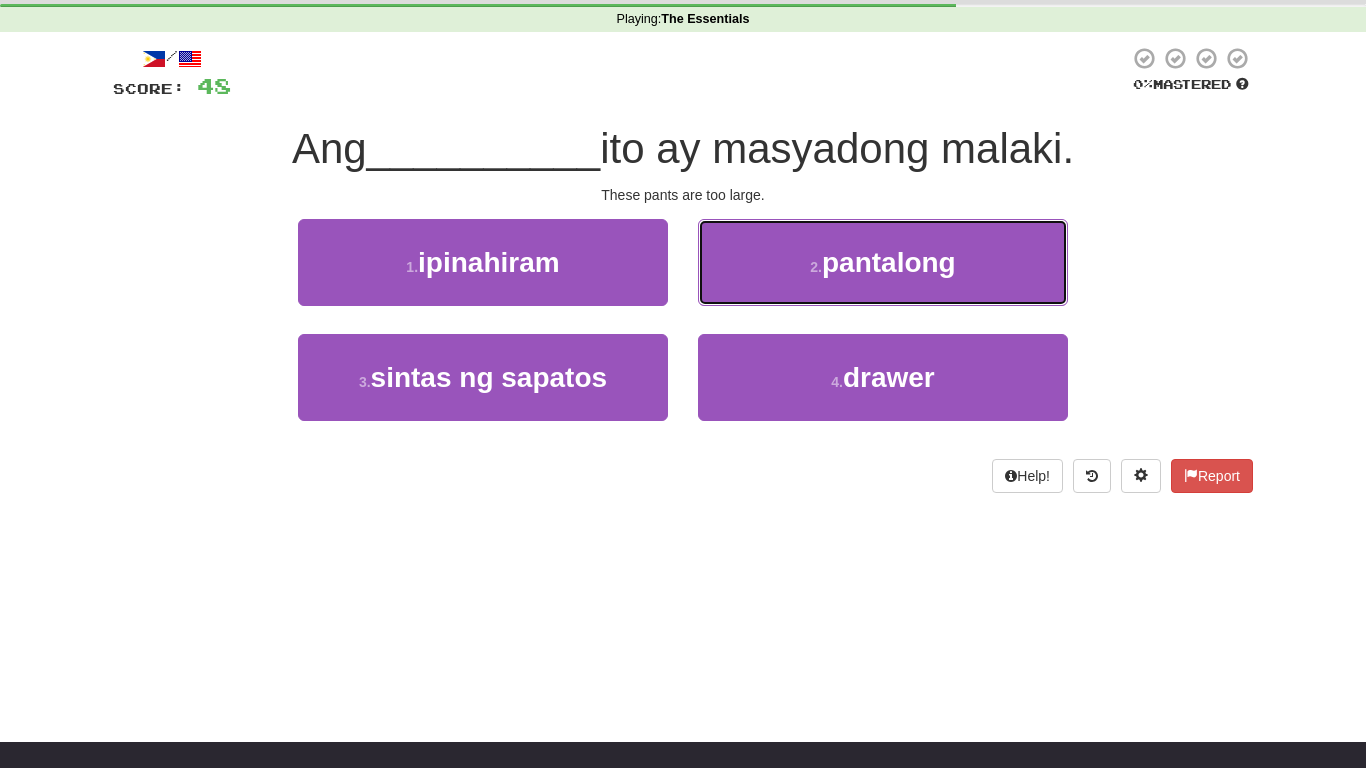 click on "2 .  pantalong" at bounding box center (883, 262) 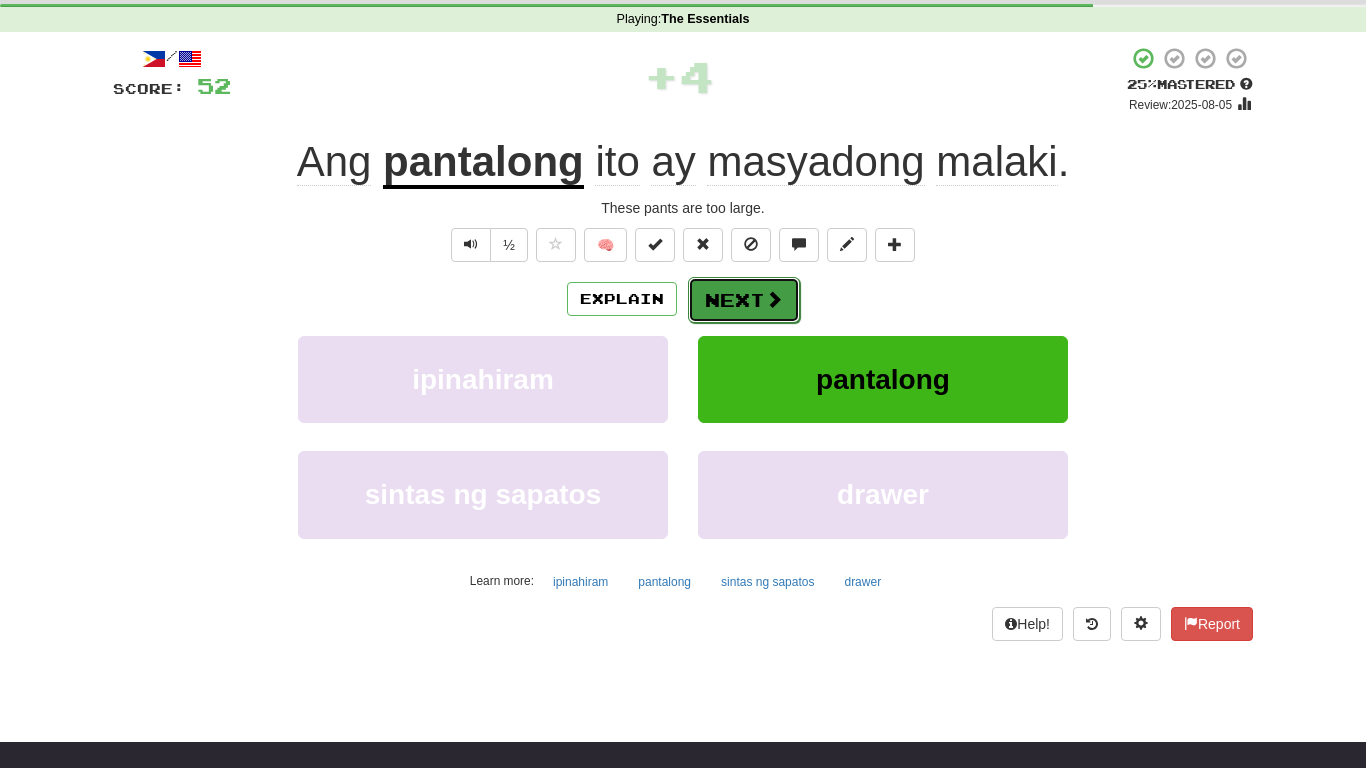 click on "Next" at bounding box center [744, 300] 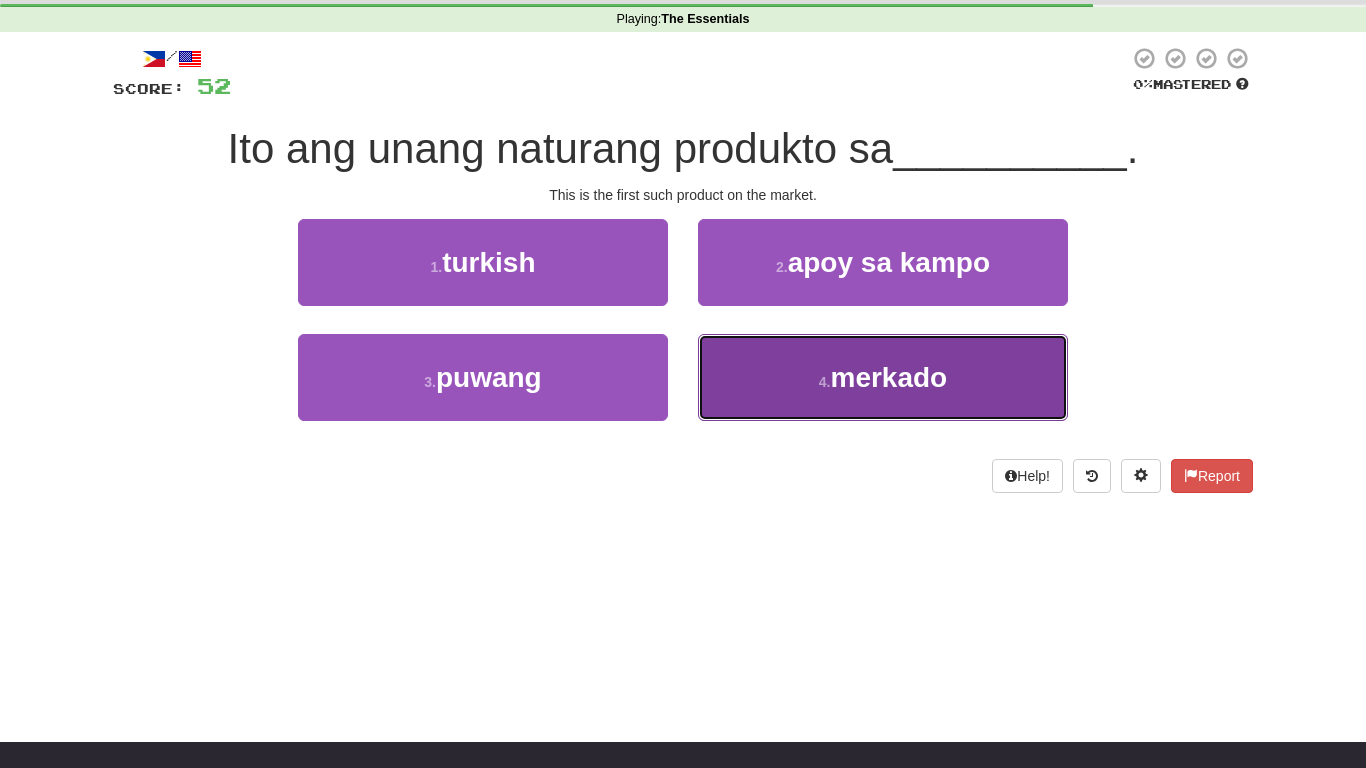 click on "4 .  merkado" at bounding box center (883, 377) 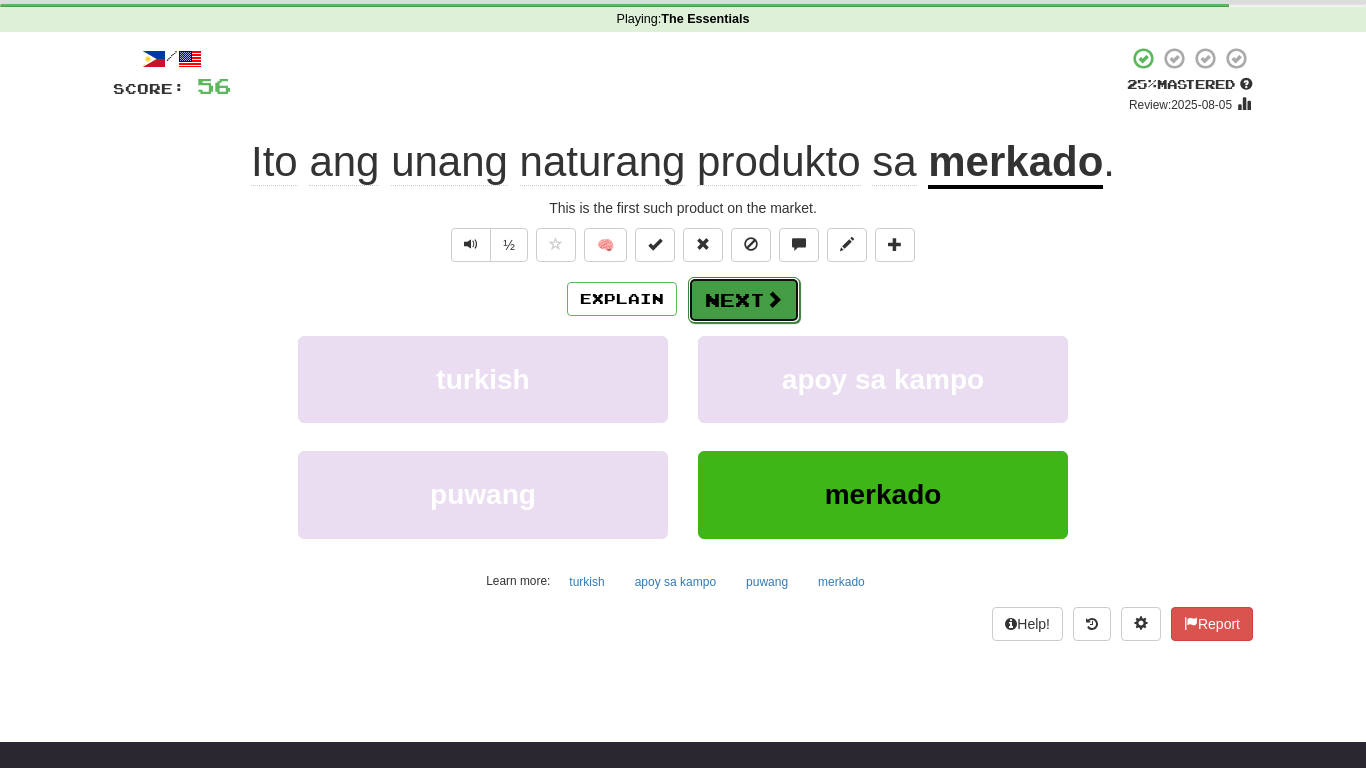 click on "Next" at bounding box center [744, 300] 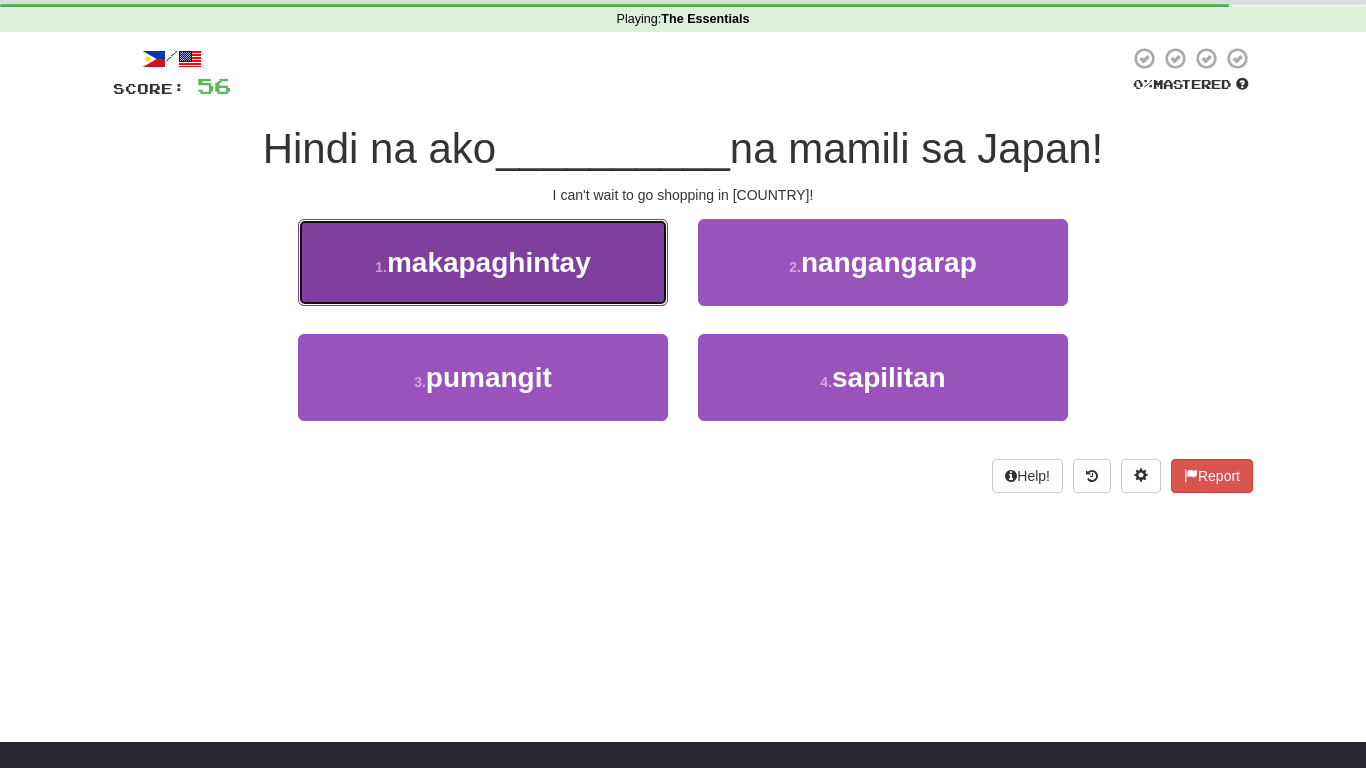 click on "makapaghintay" at bounding box center [489, 262] 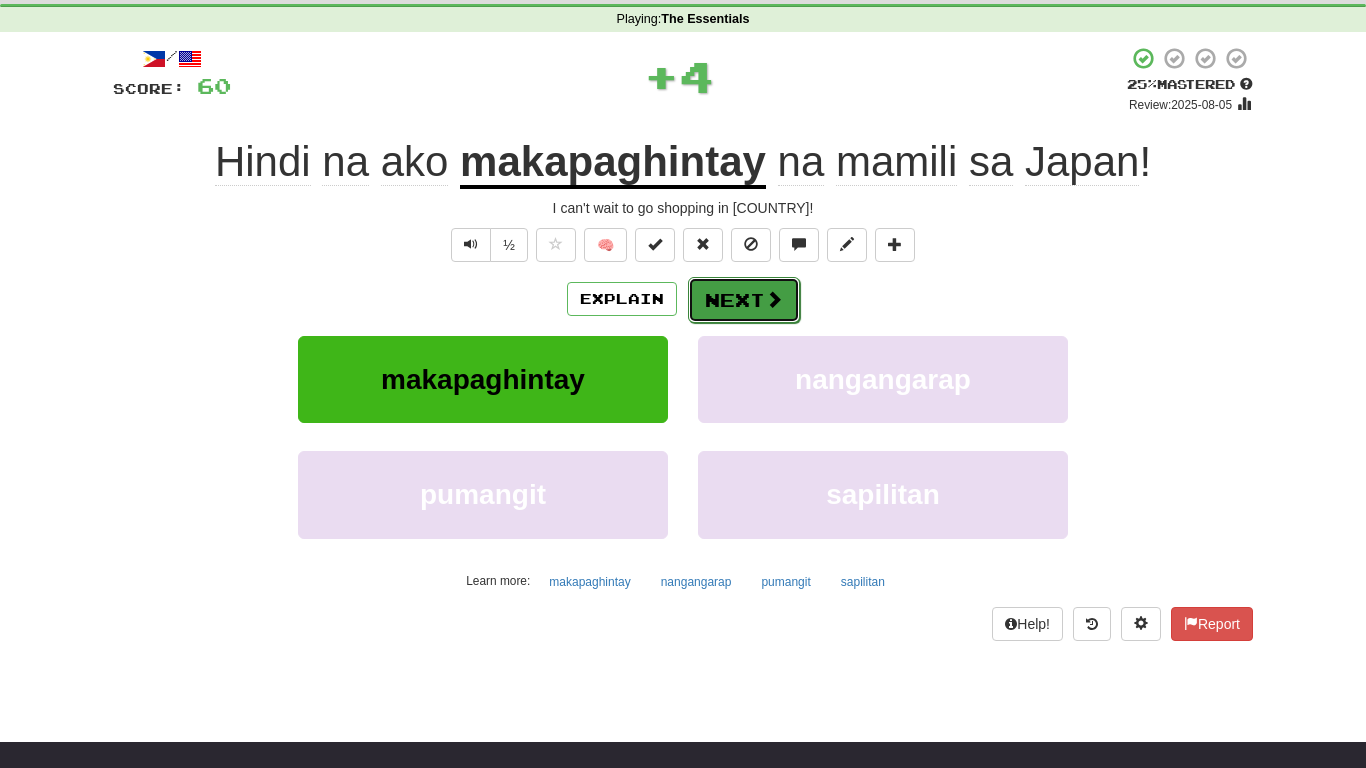 click at bounding box center (774, 299) 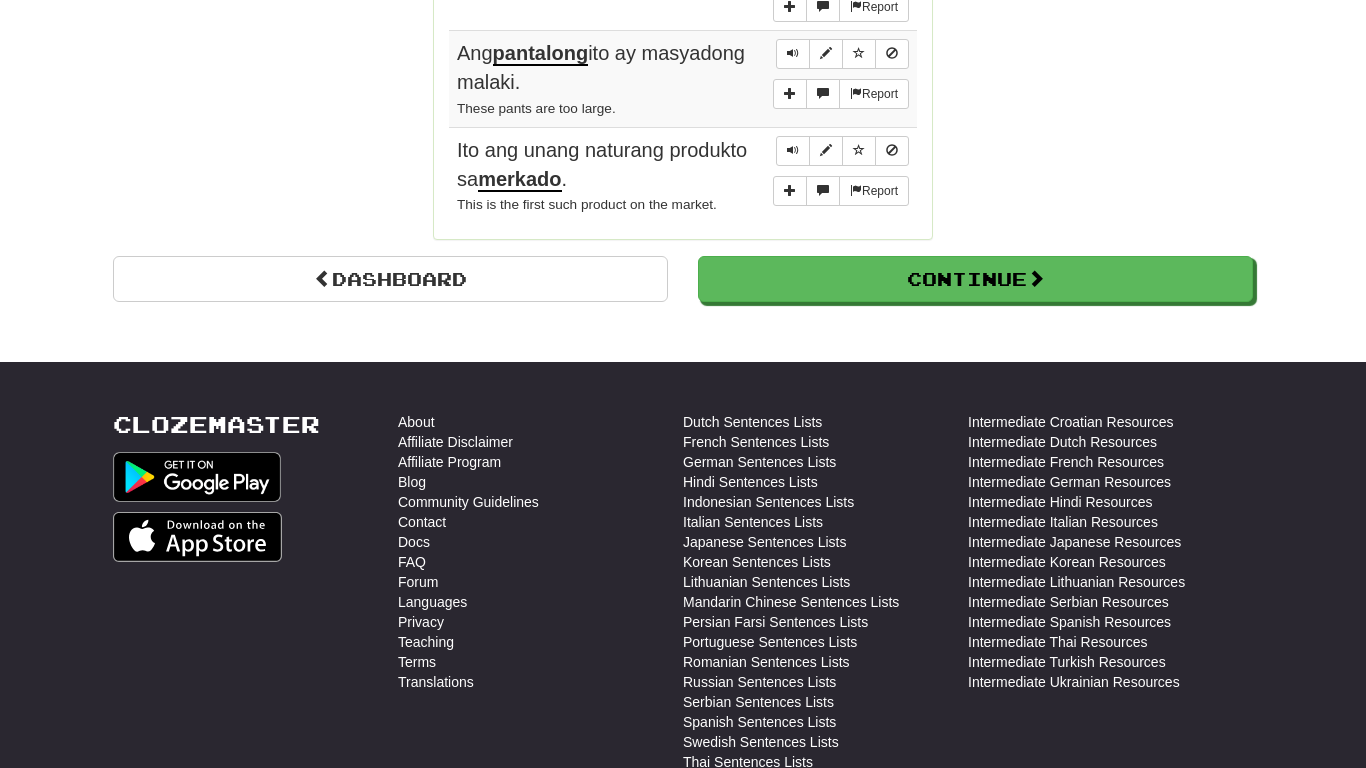 scroll, scrollTop: 0, scrollLeft: 0, axis: both 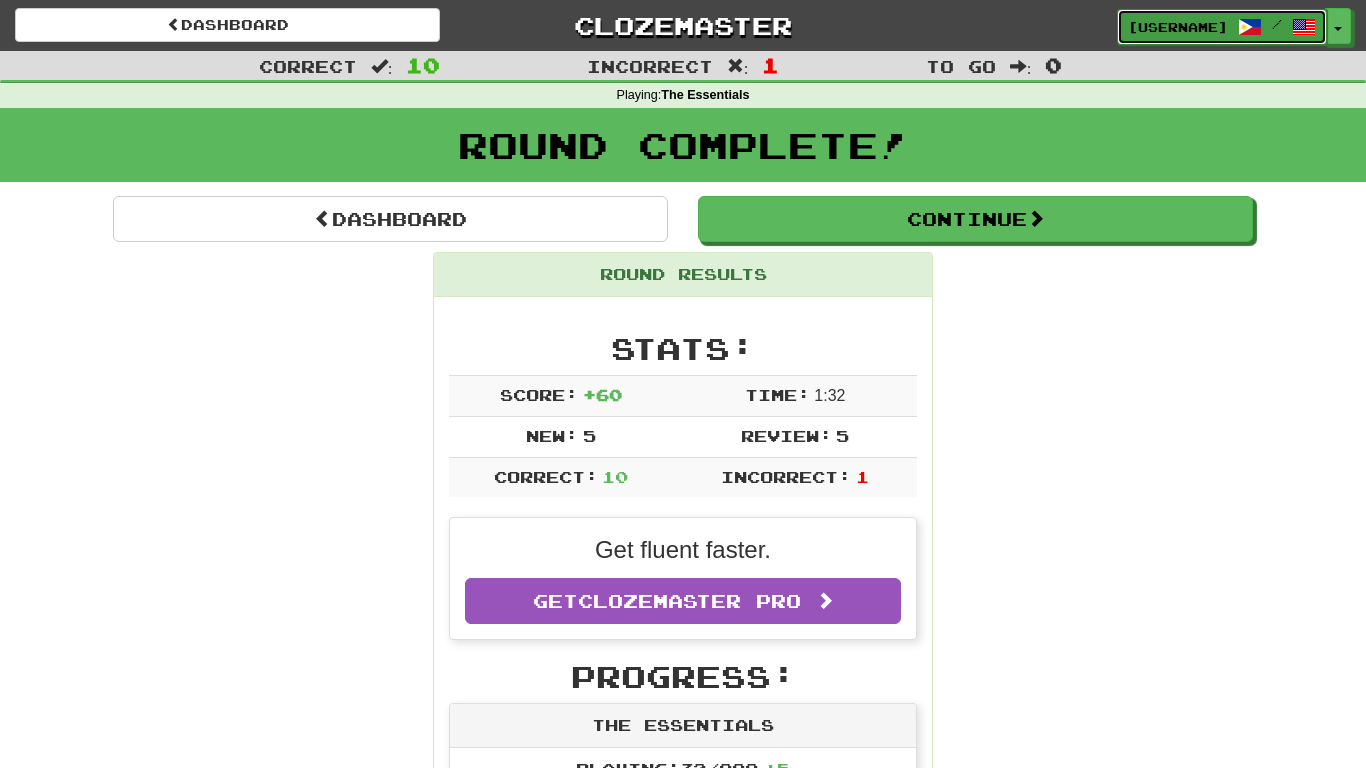 click on "WeatheredStar211
/" at bounding box center [1222, 27] 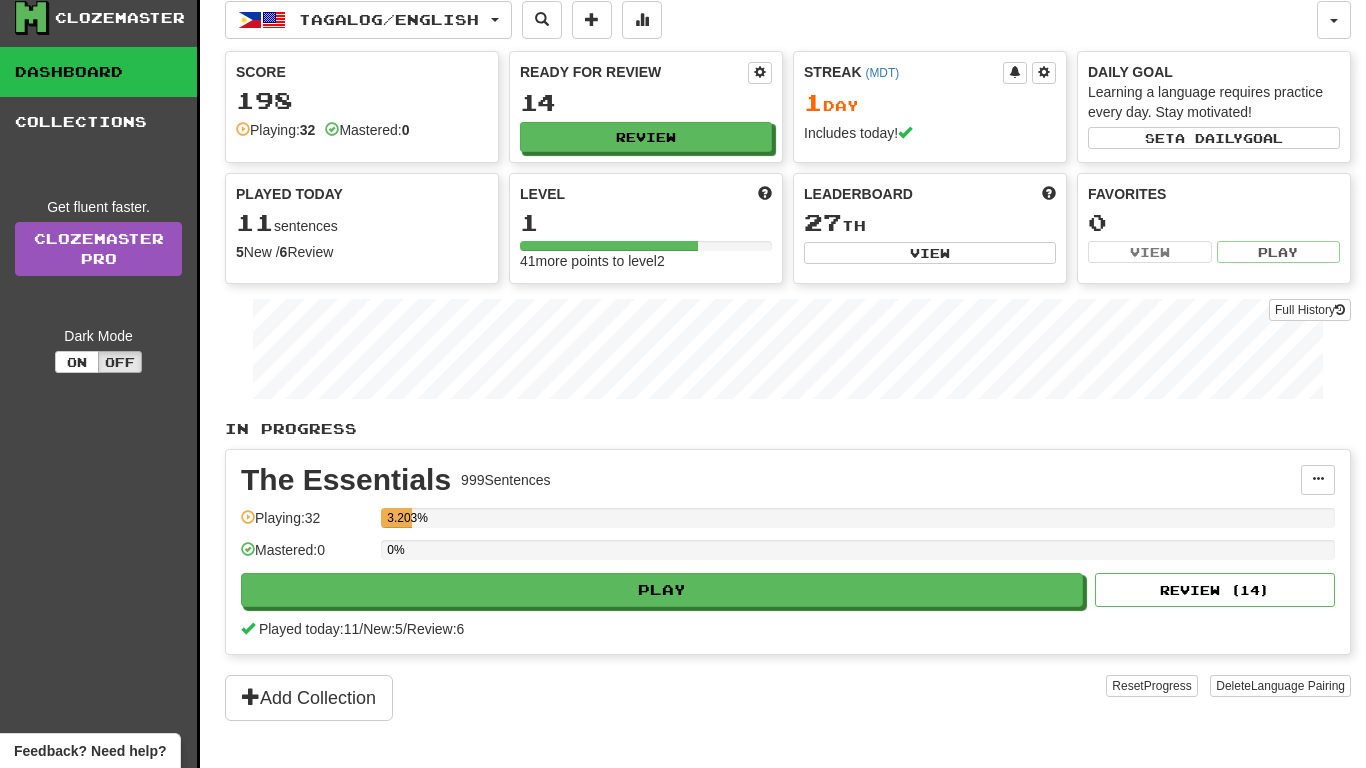 scroll, scrollTop: 0, scrollLeft: 0, axis: both 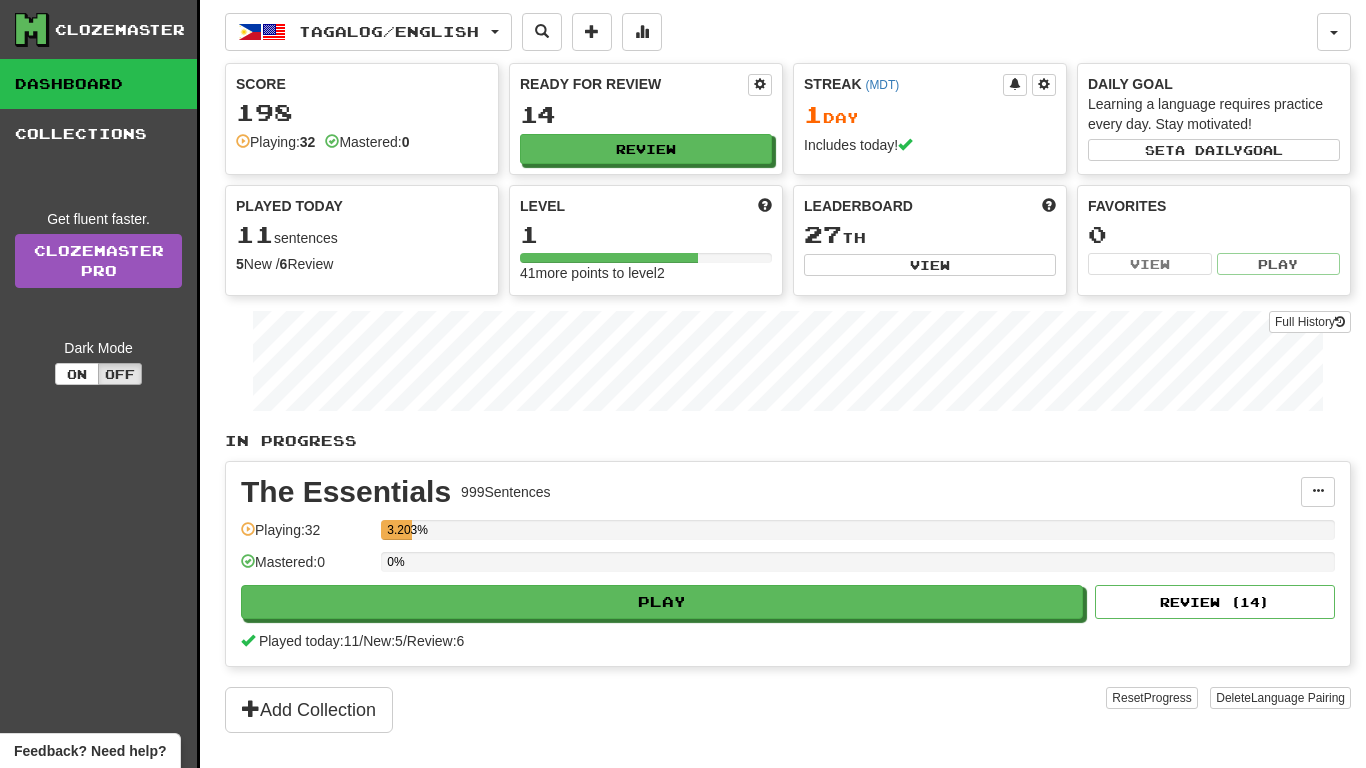 click on "Dashboard" at bounding box center (98, 84) 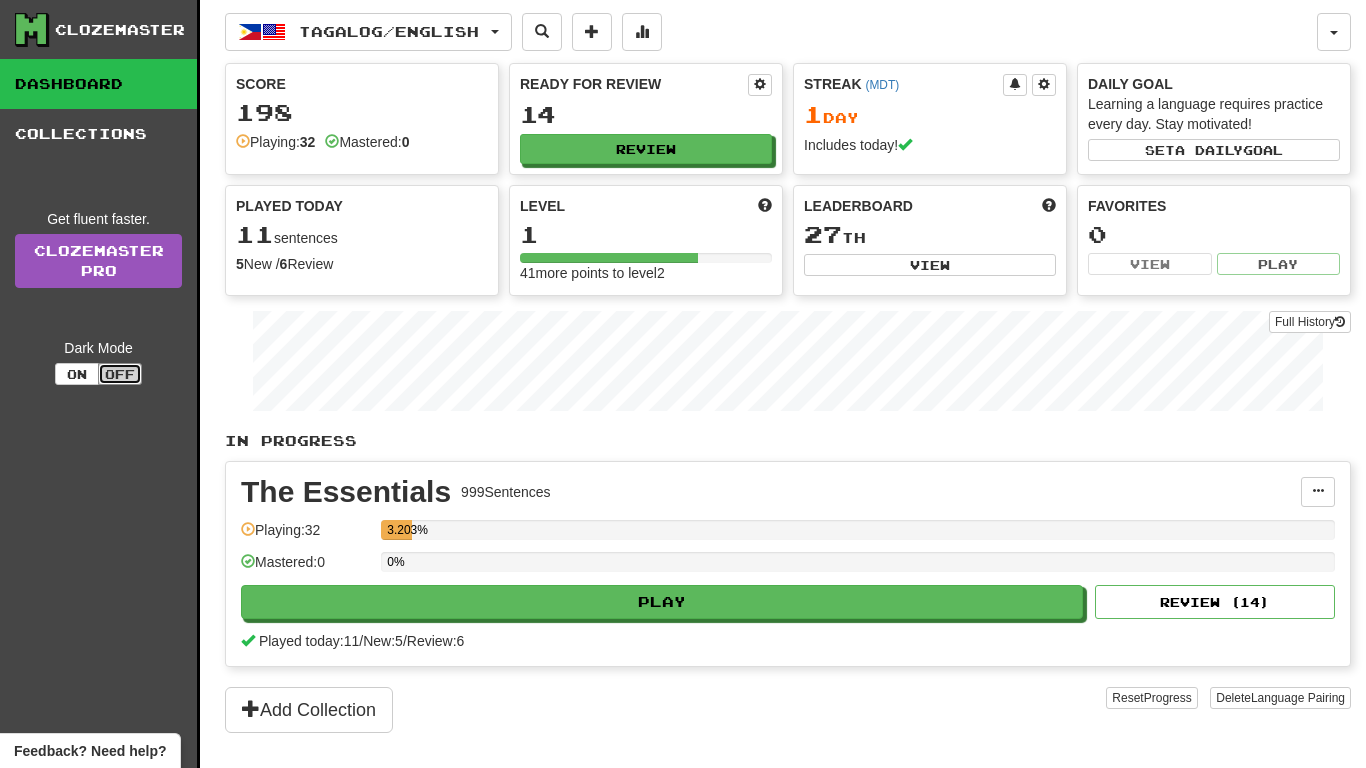 click on "Off" at bounding box center (120, 374) 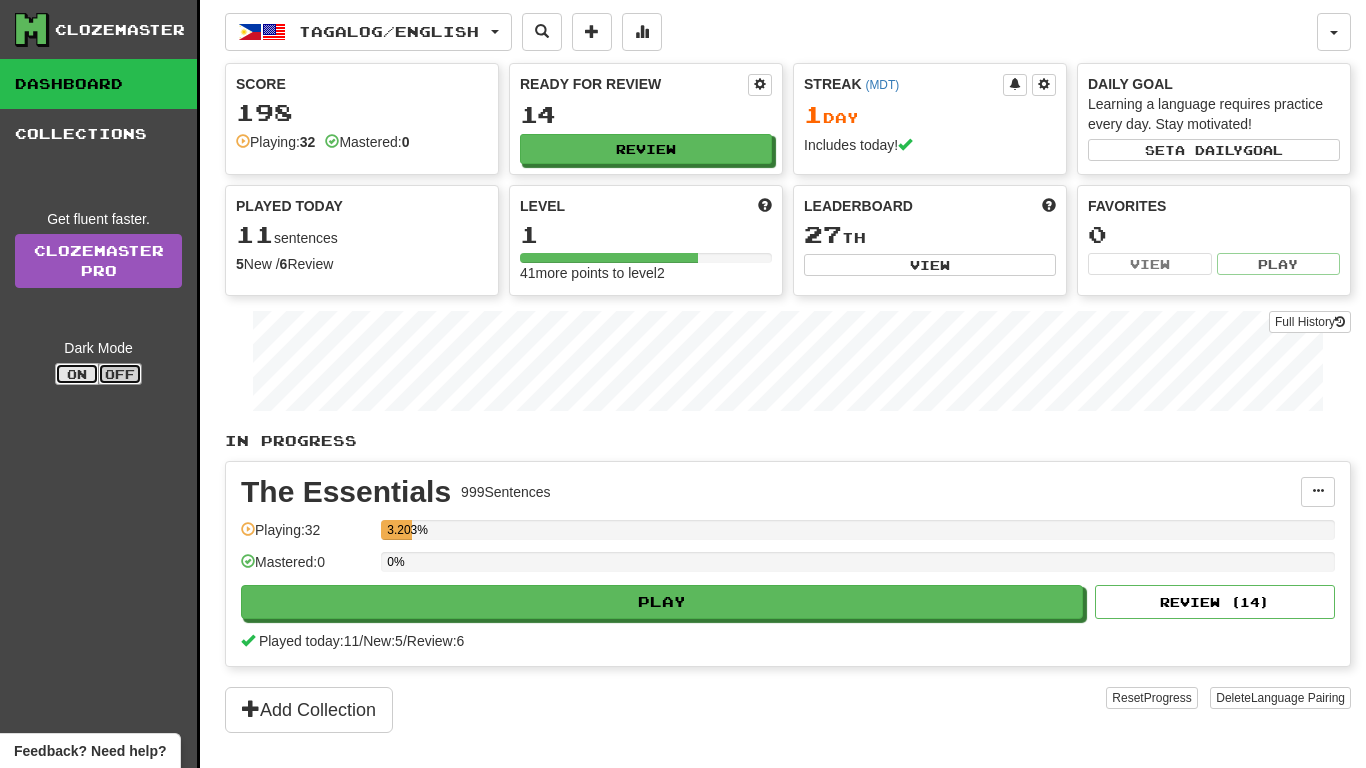 click on "On" at bounding box center (77, 374) 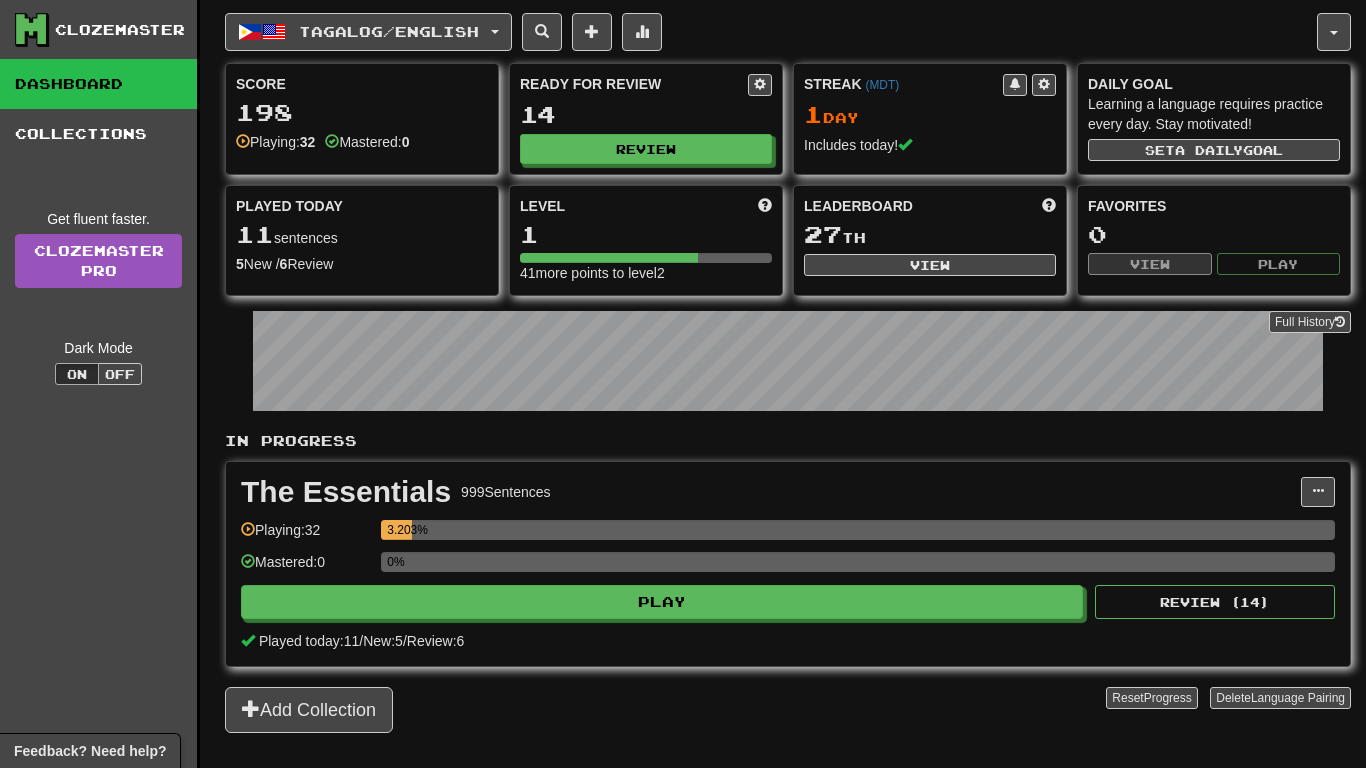 click on "Clozemaster" at bounding box center [120, 30] 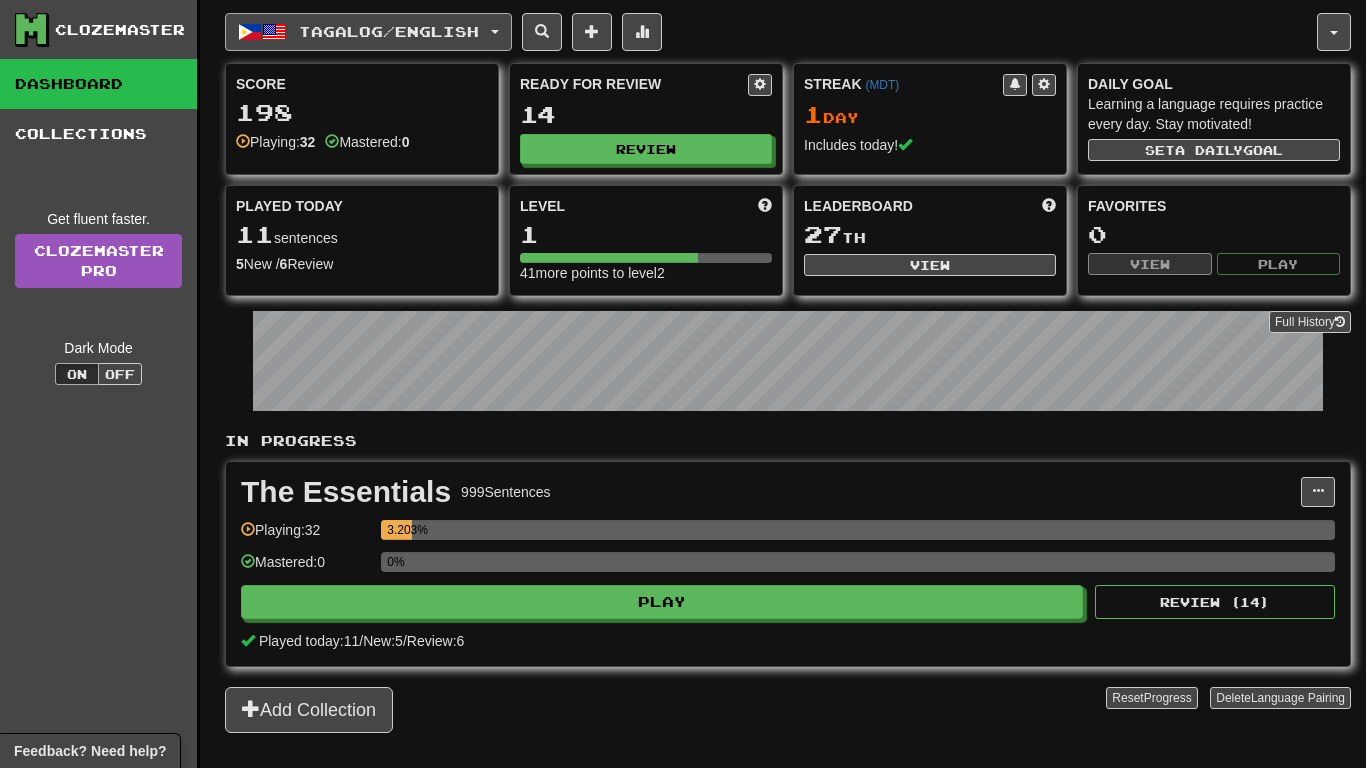 click on "Tagalog  /  English" at bounding box center [389, 31] 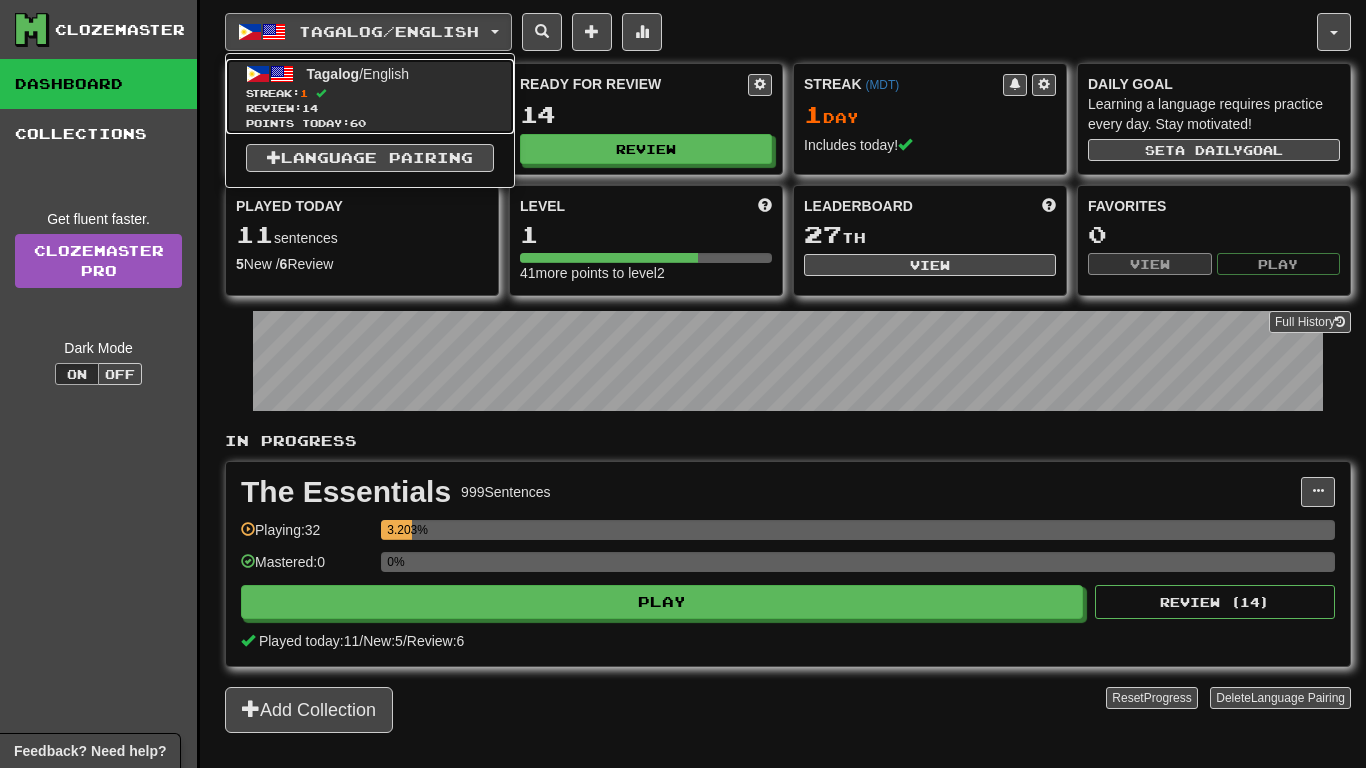 click on "Tagalog  /  English" at bounding box center [358, 74] 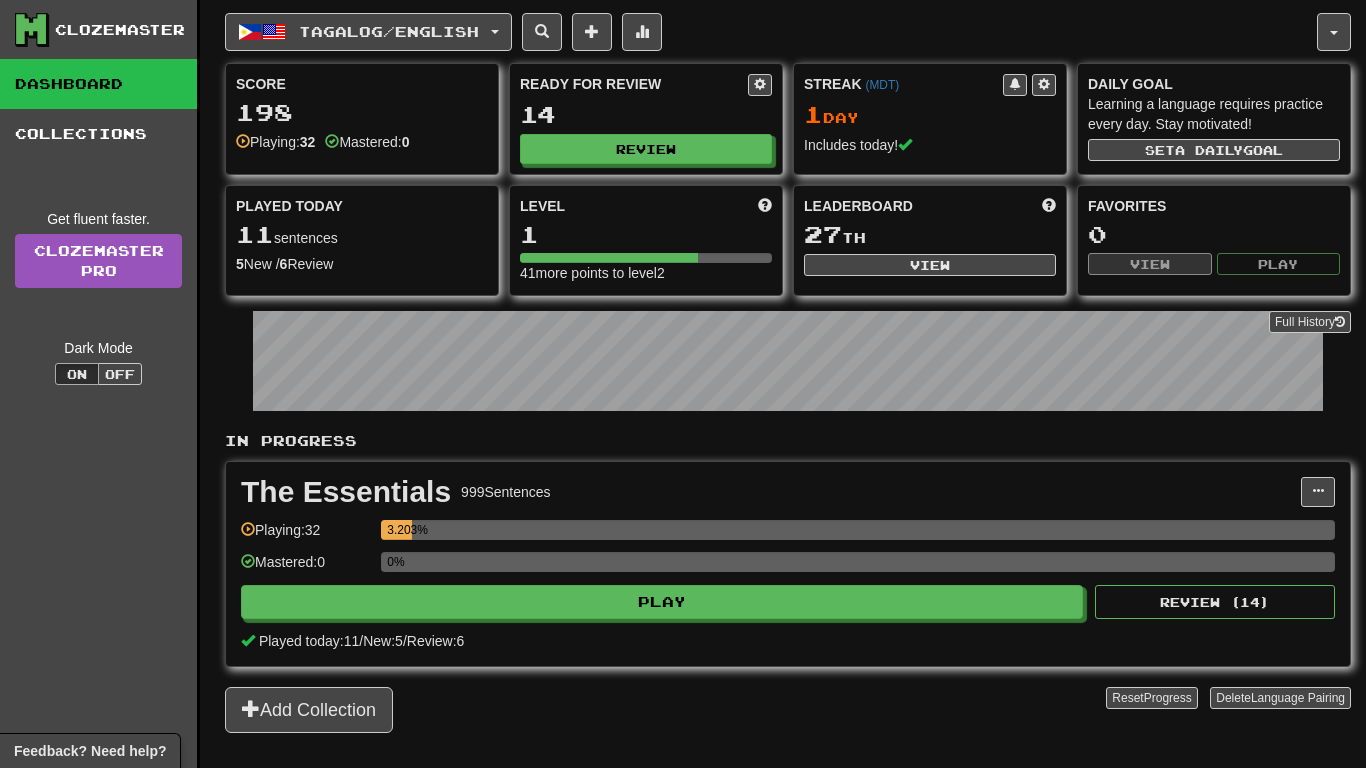 scroll, scrollTop: 0, scrollLeft: 0, axis: both 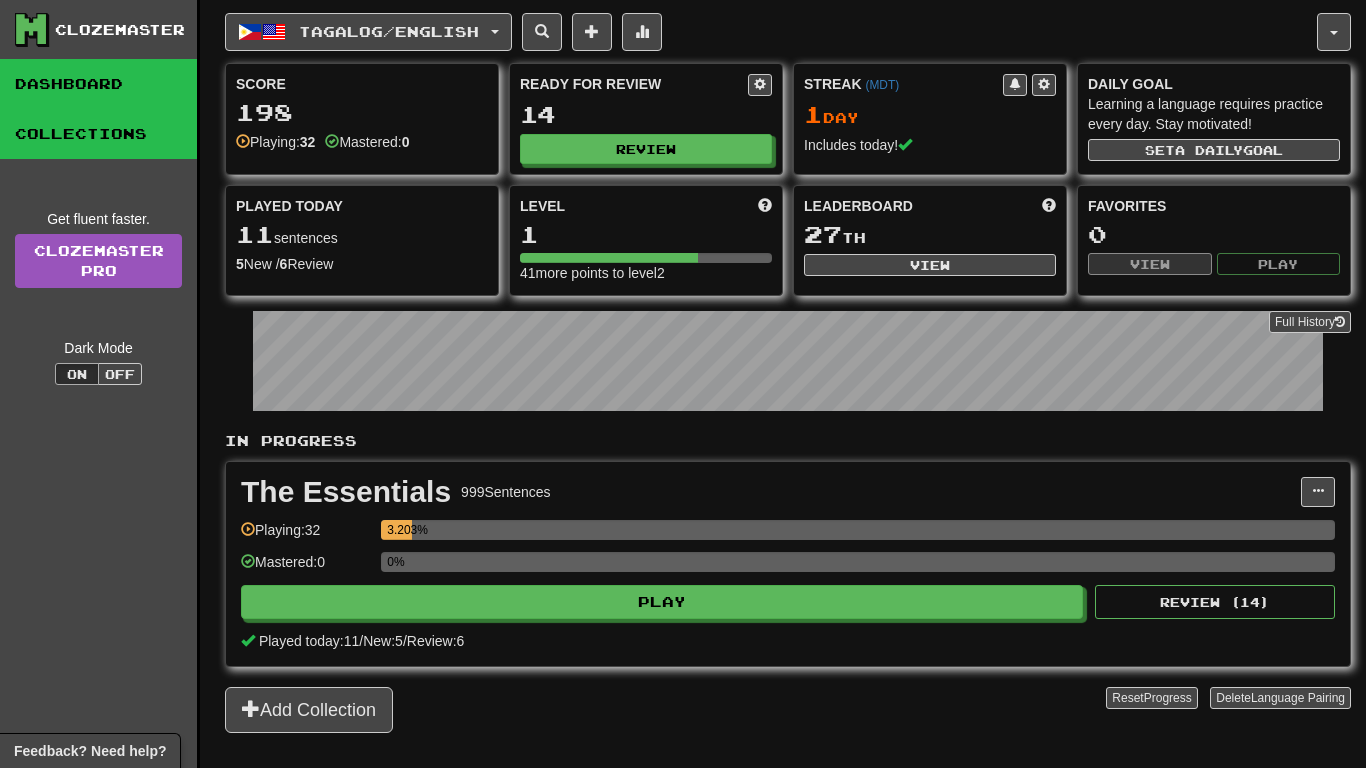click on "Collections" at bounding box center [98, 134] 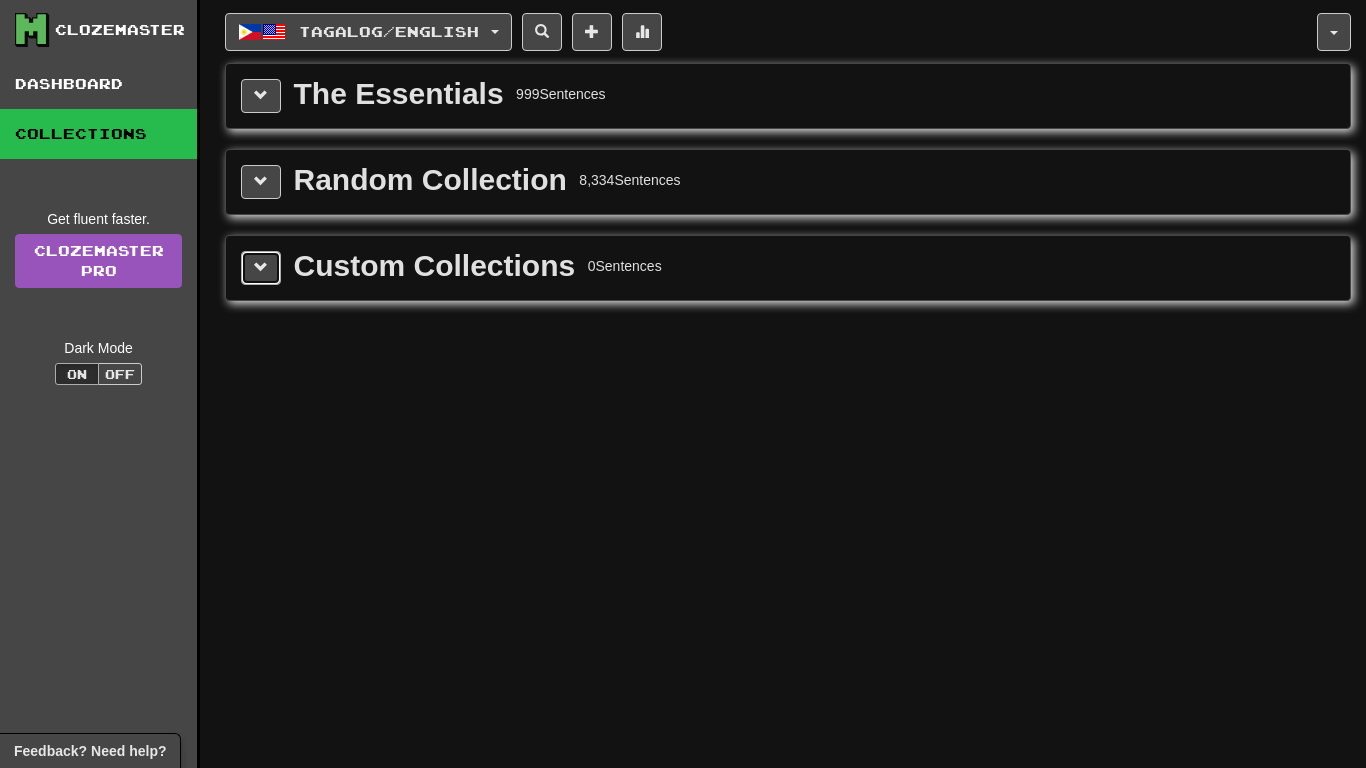 click at bounding box center (261, 268) 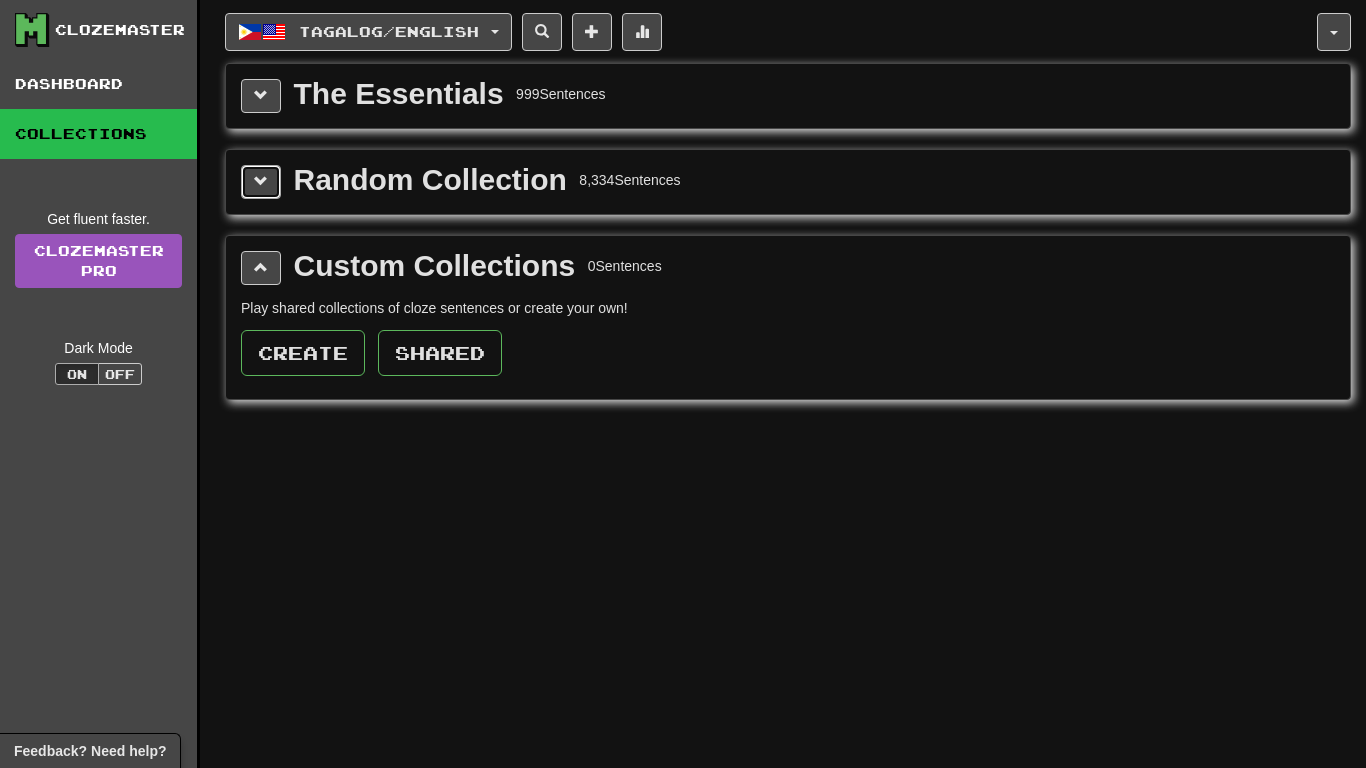 click at bounding box center (261, 181) 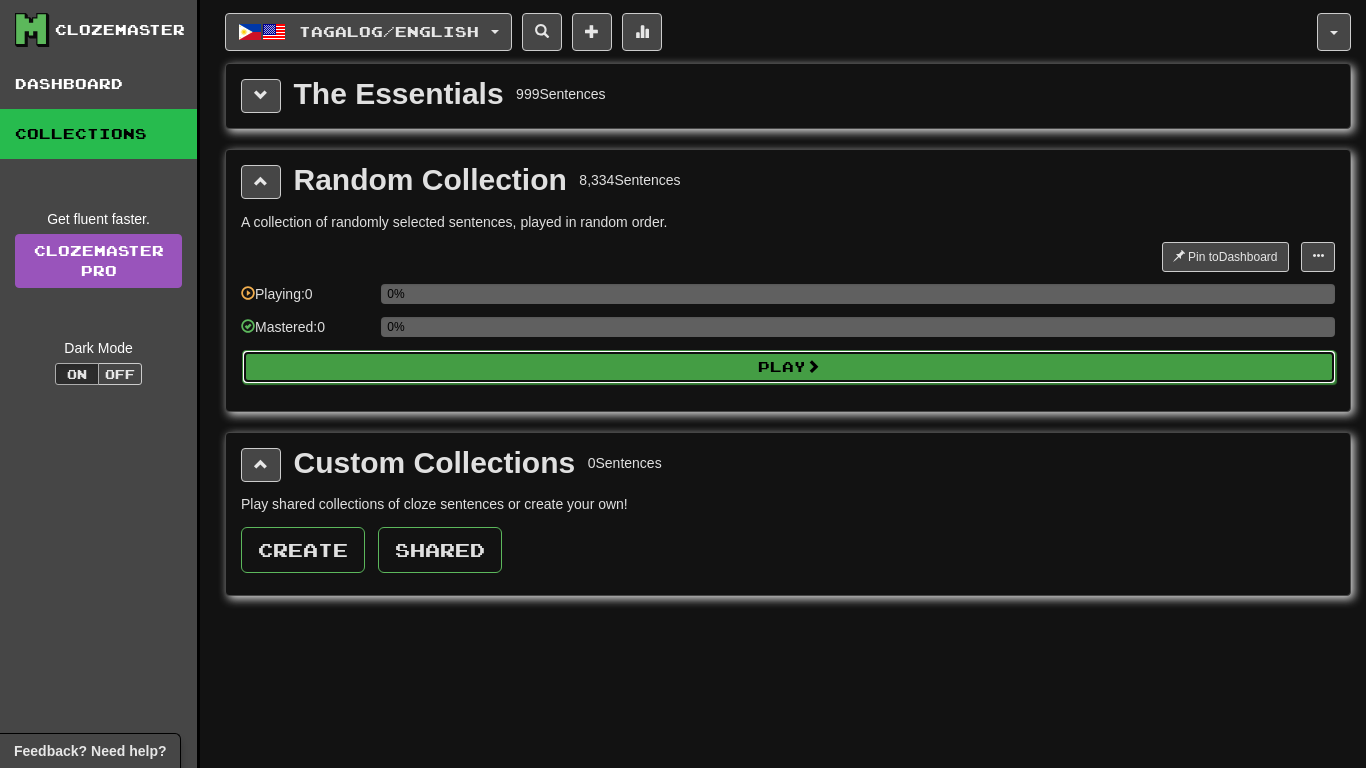 click on "Play" at bounding box center [789, 367] 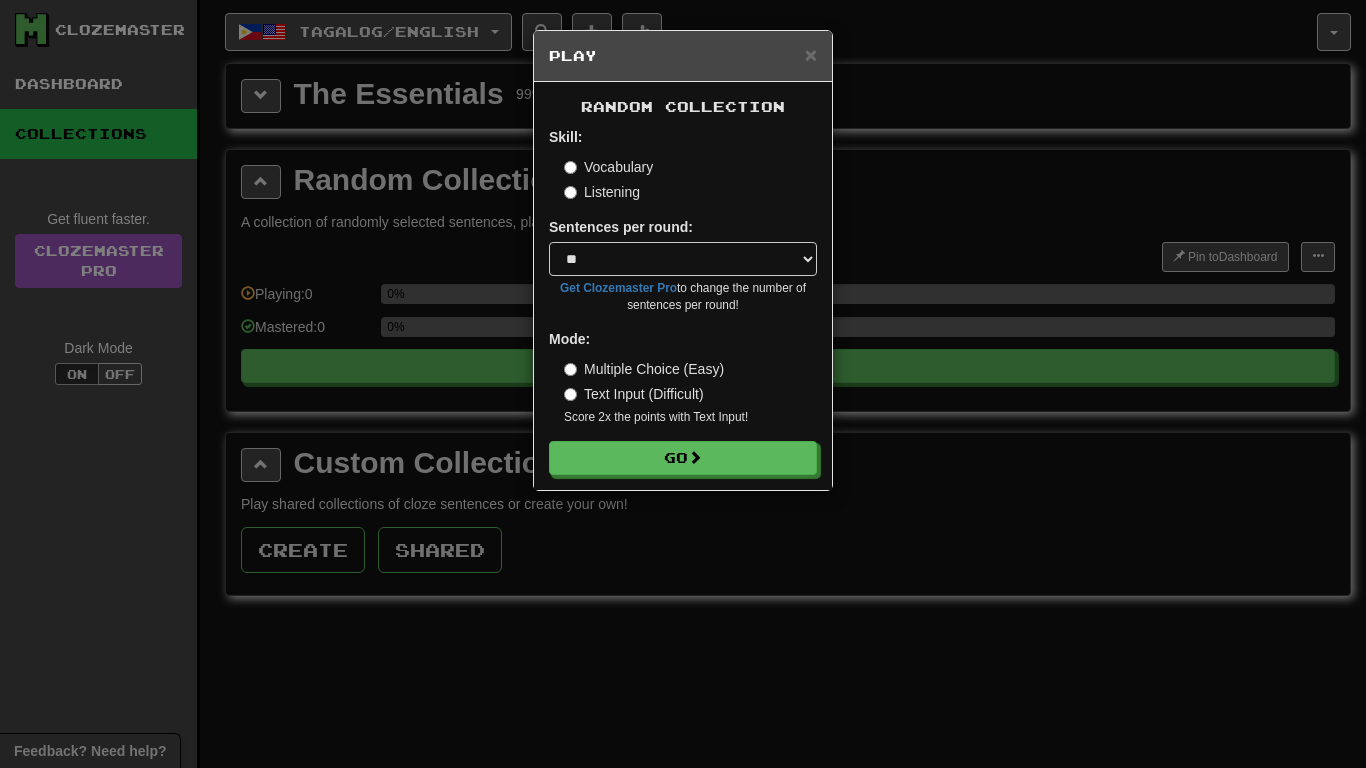 click on "× Play Random Collection Skill: Vocabulary Listening Sentences per round: * ** ** ** ** ** *** ******** Get Clozemaster Pro  to change the number of sentences per round! Mode: Multiple Choice (Easy) Text Input (Difficult) Score 2x the points with Text Input ! Go" at bounding box center [683, 384] 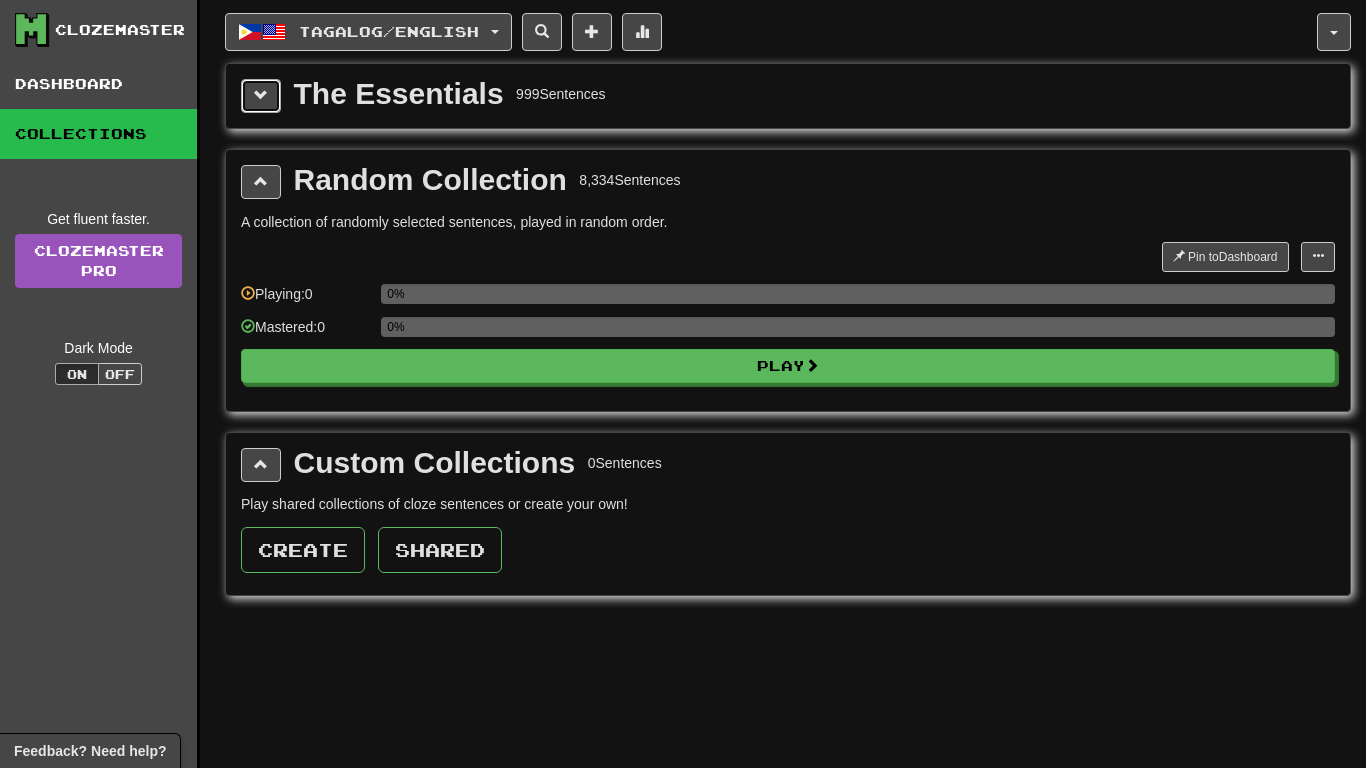 click at bounding box center [261, 96] 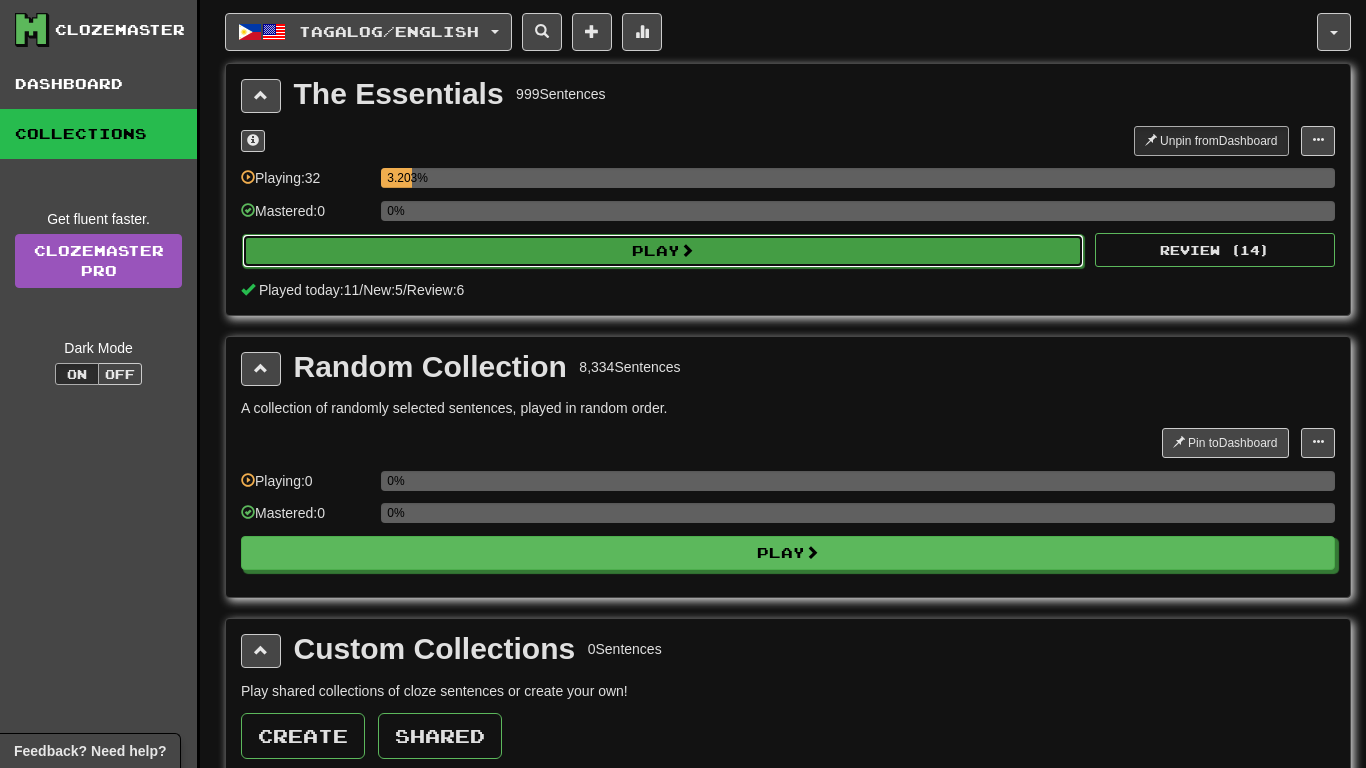 click on "Play" at bounding box center (663, 251) 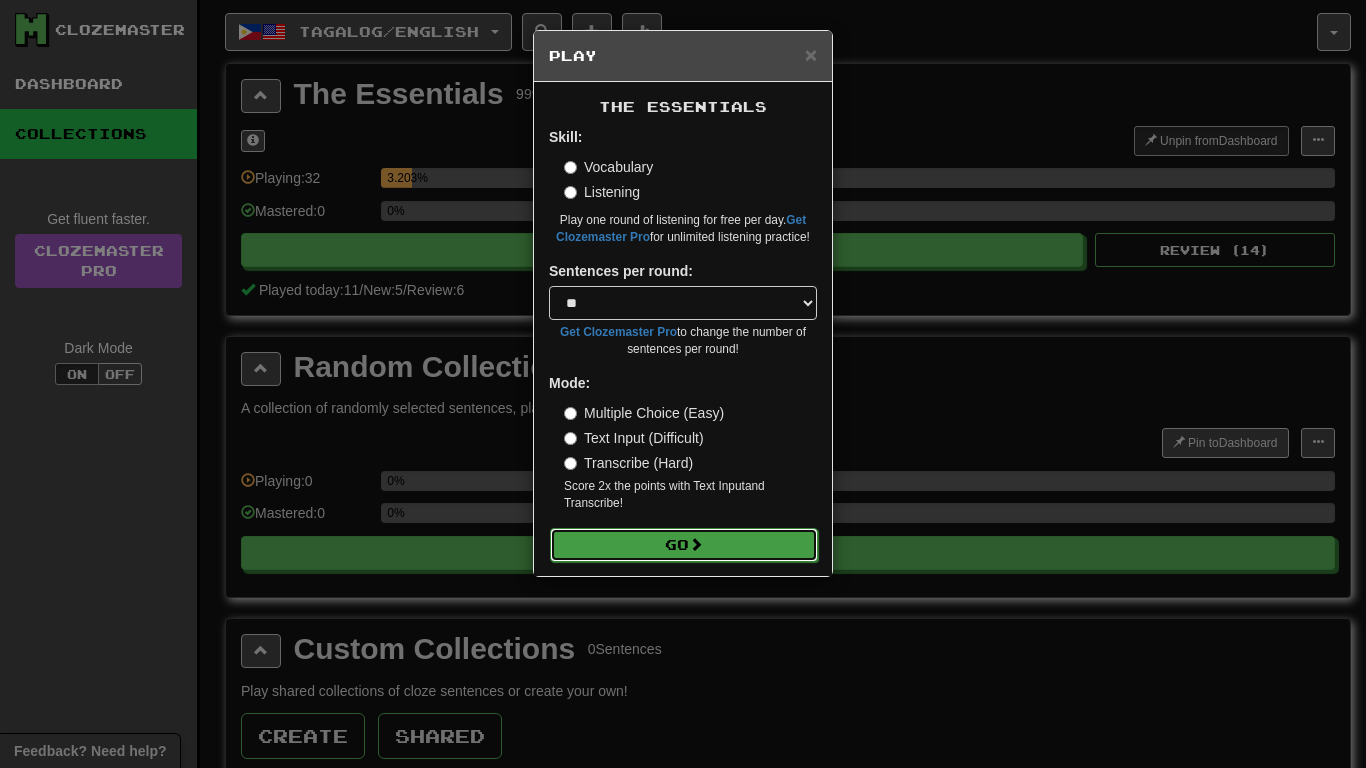 click on "Go" at bounding box center (684, 545) 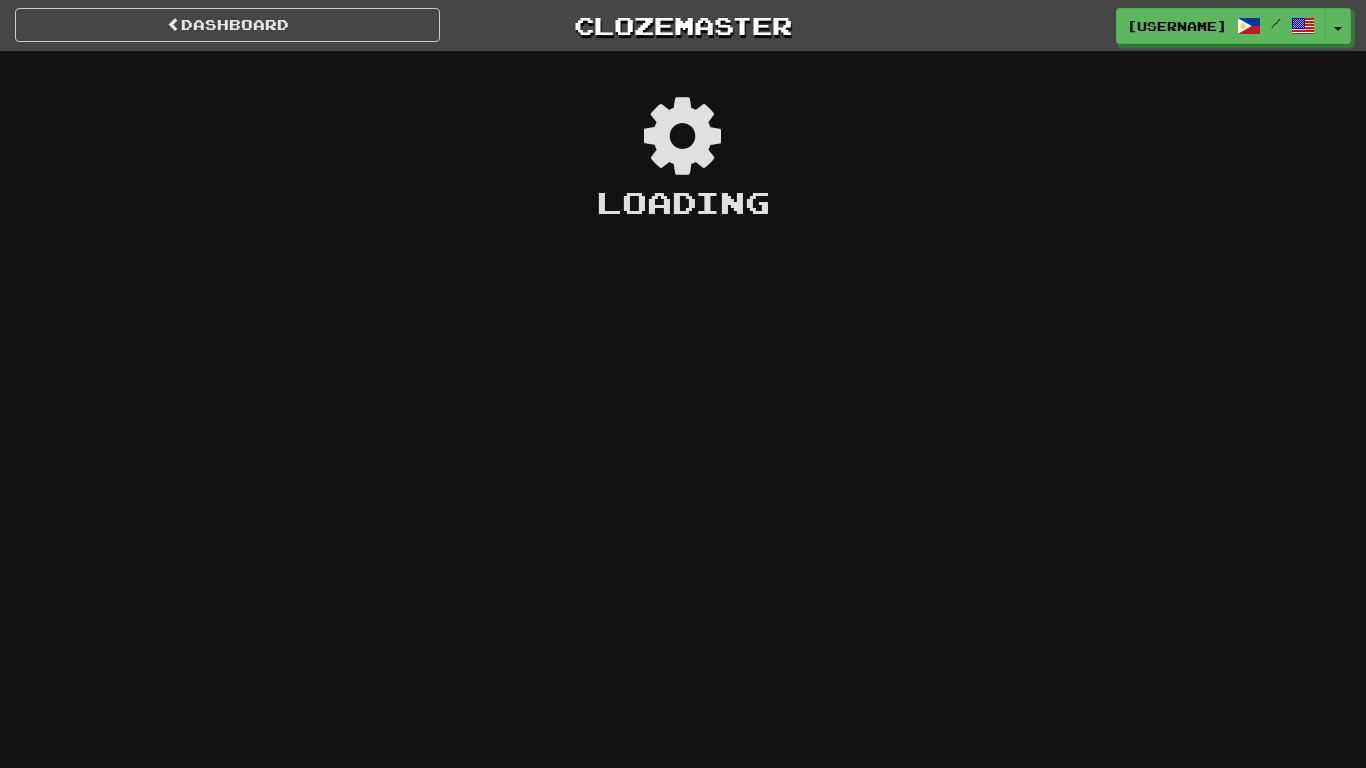 scroll, scrollTop: 0, scrollLeft: 0, axis: both 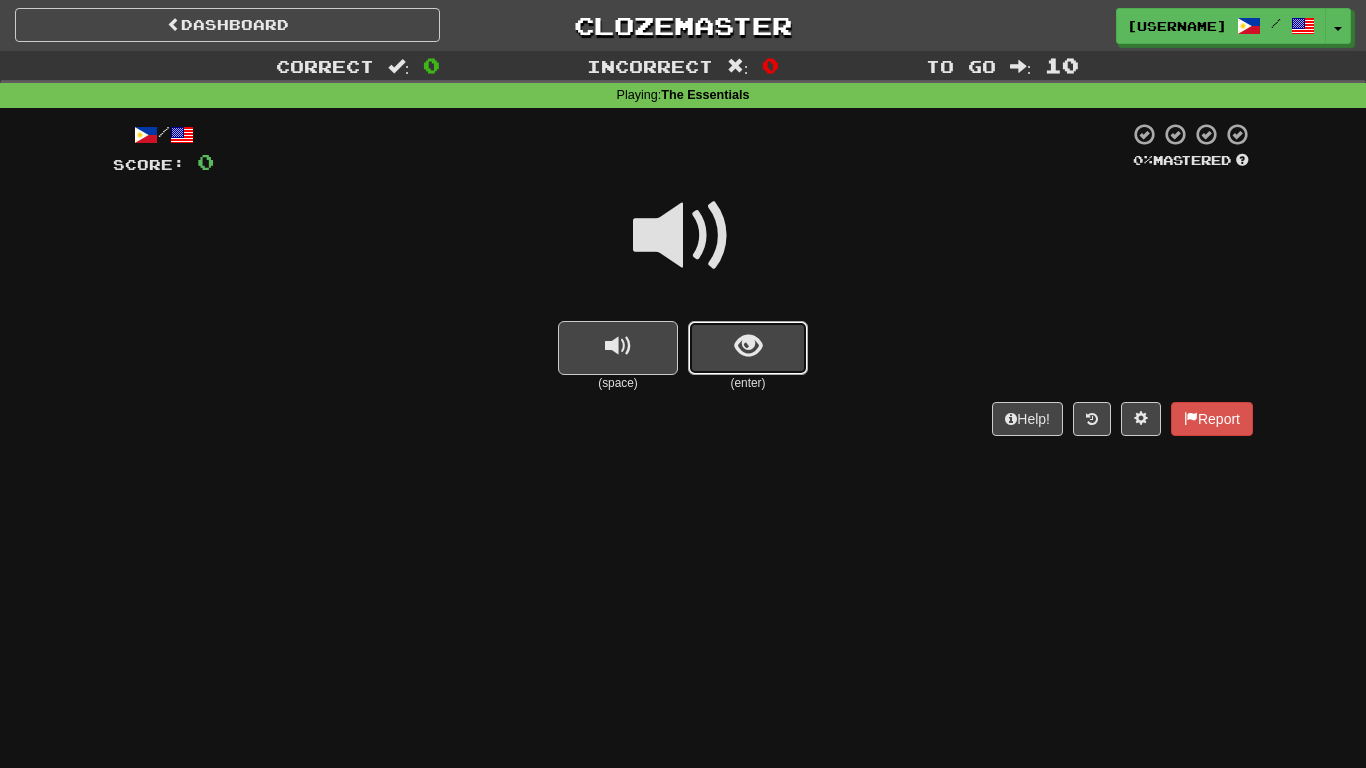 click at bounding box center [748, 348] 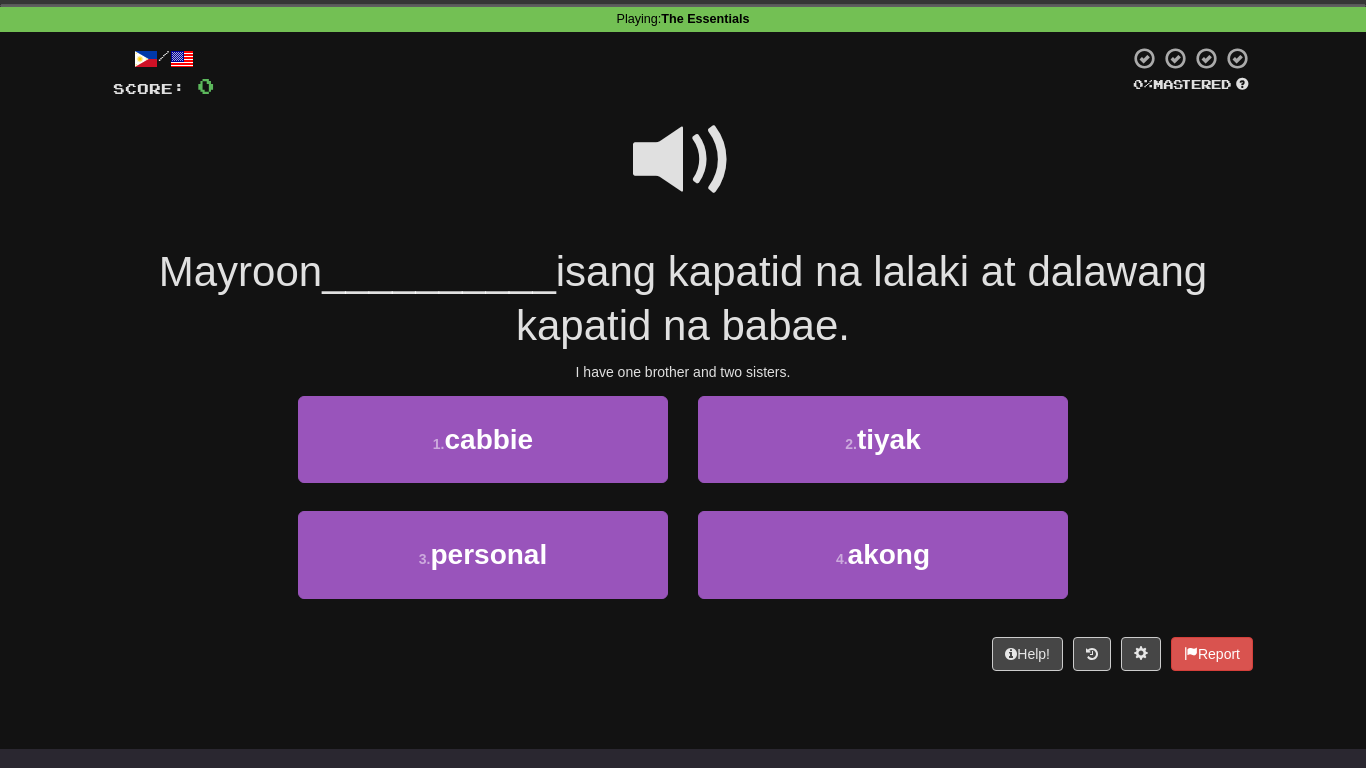 scroll, scrollTop: 79, scrollLeft: 0, axis: vertical 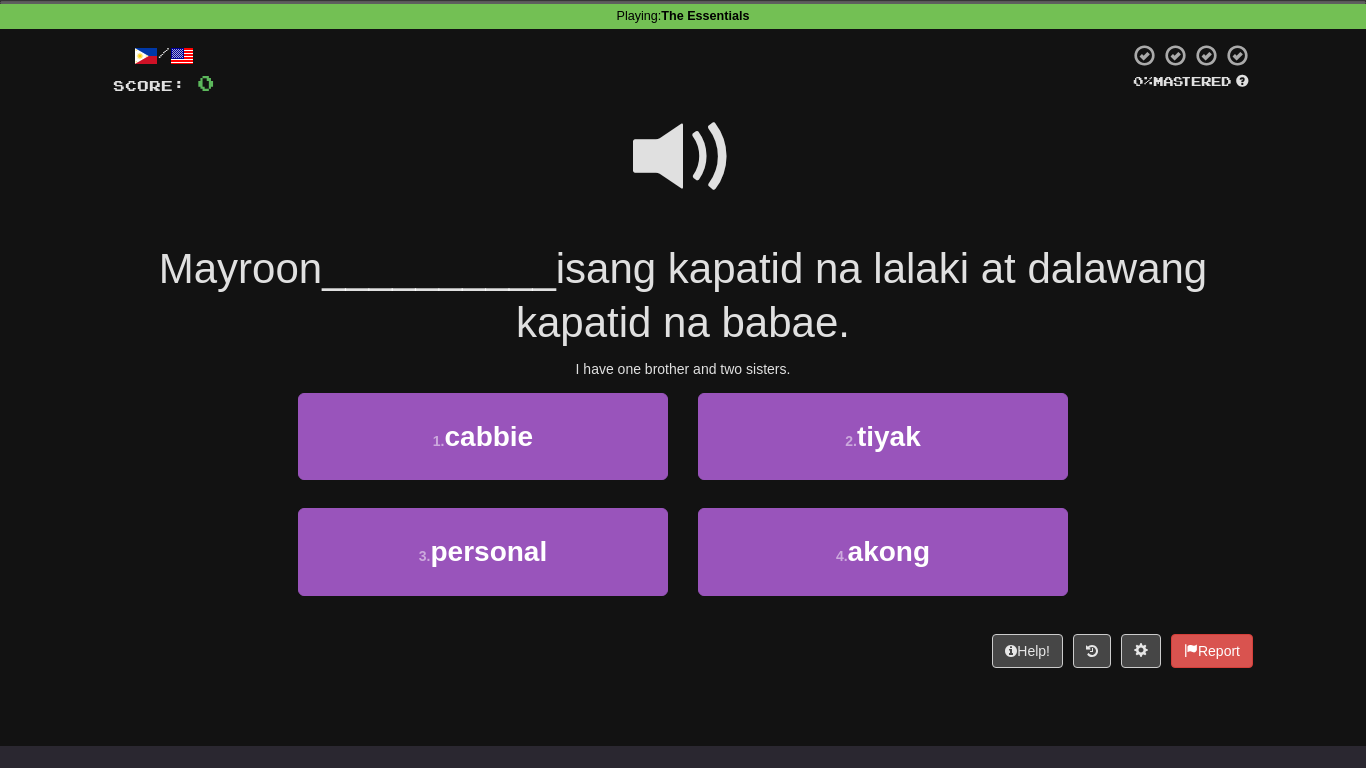 click at bounding box center [683, 157] 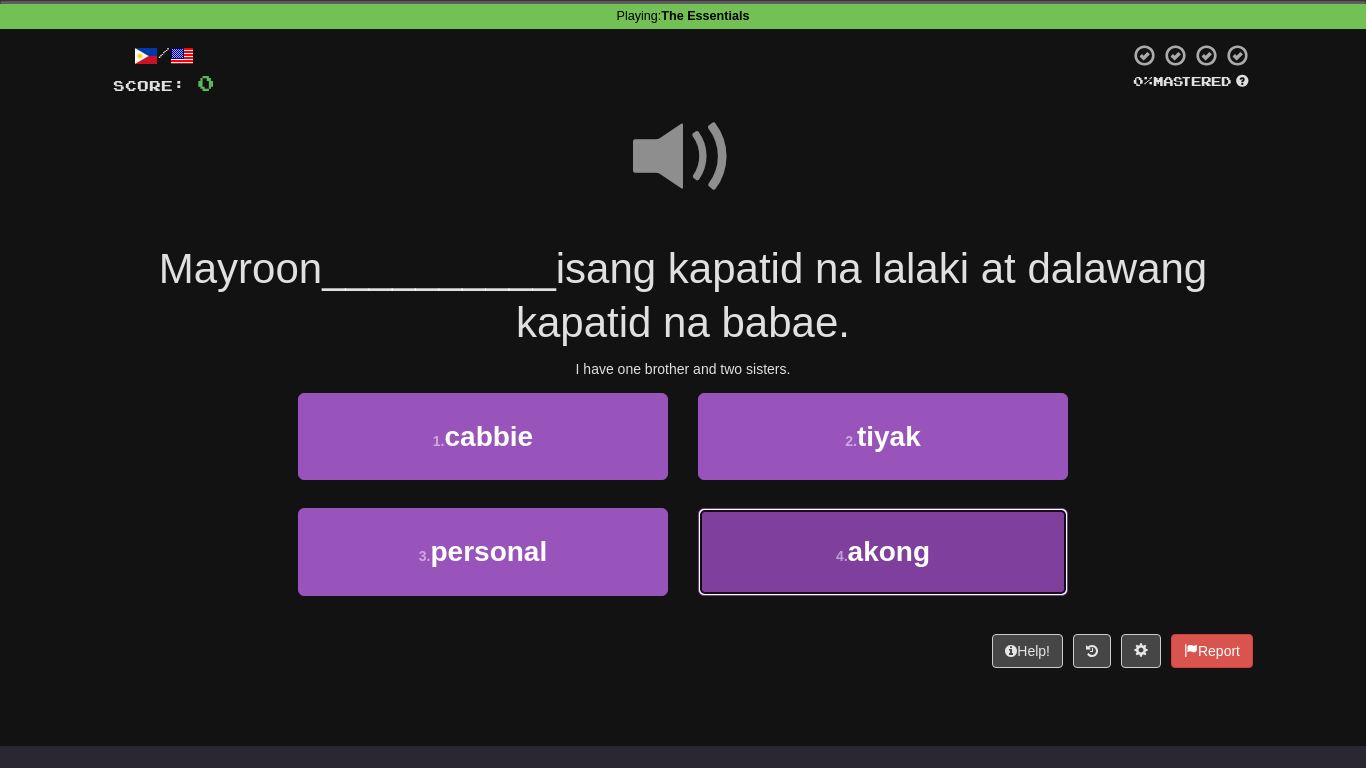 click on "[NUMBER] .  akong" at bounding box center (883, 551) 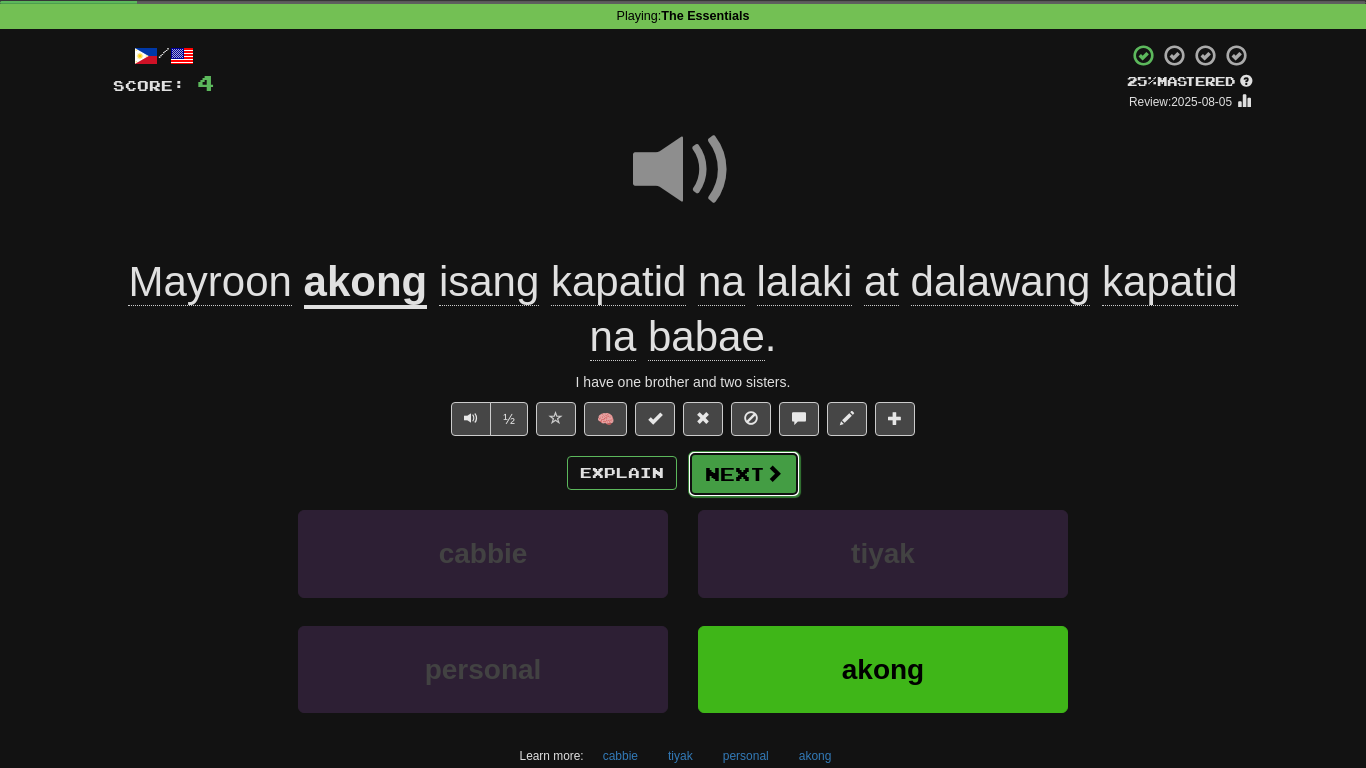 click on "Next" at bounding box center (744, 474) 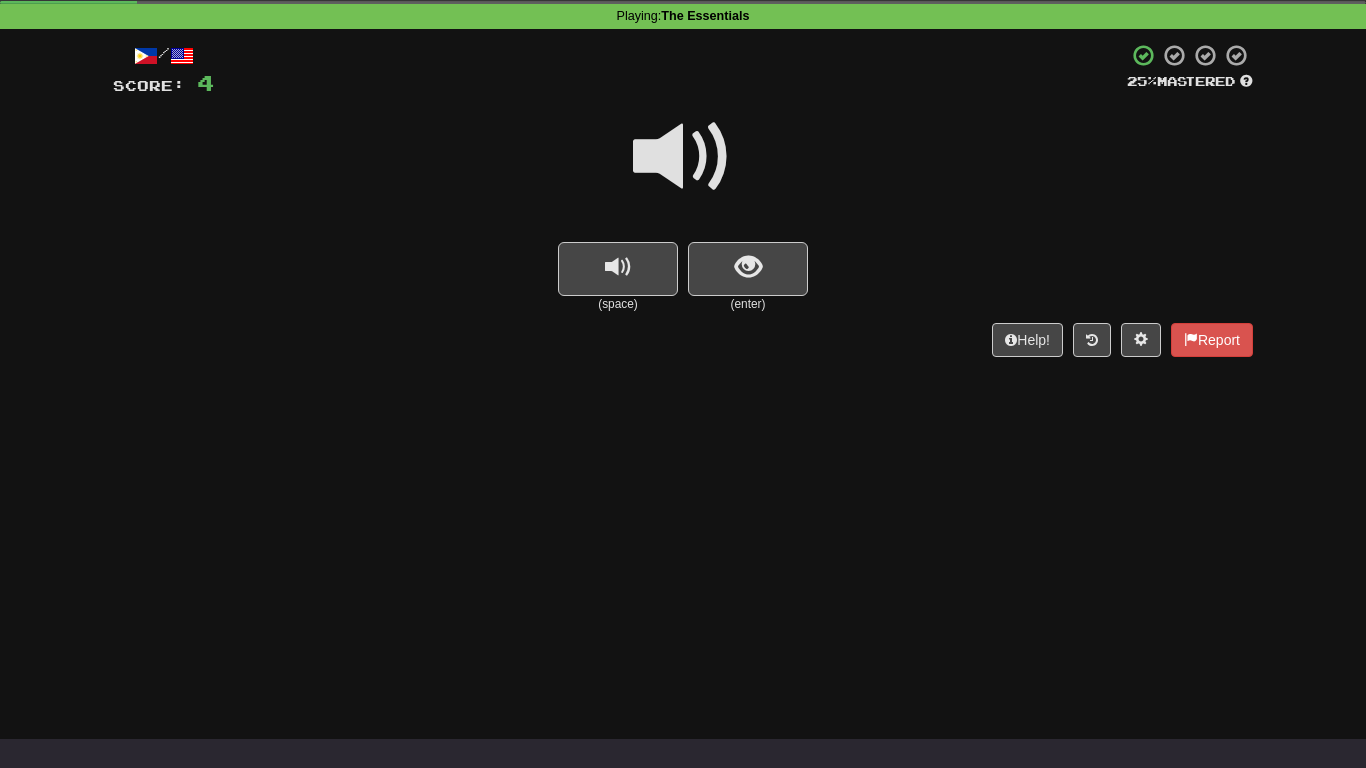 click at bounding box center (683, 157) 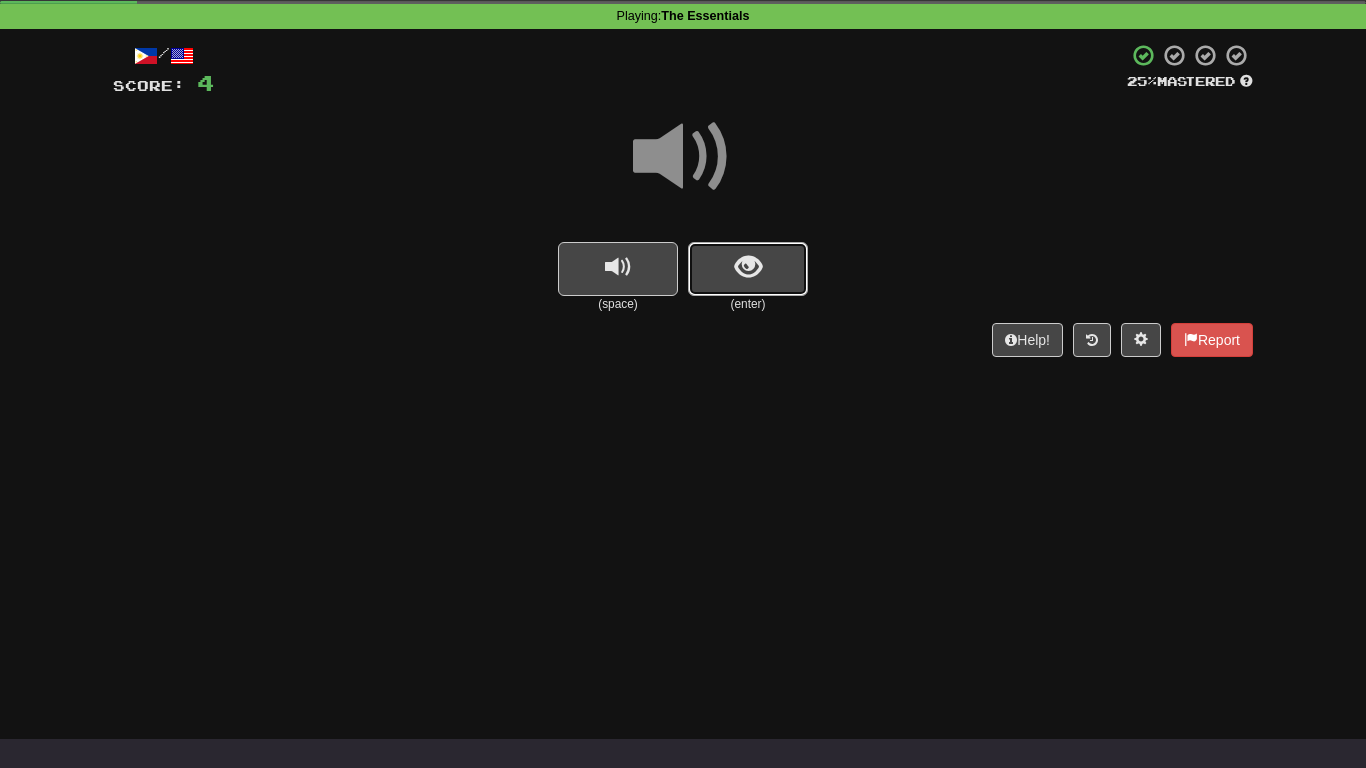 click at bounding box center (748, 269) 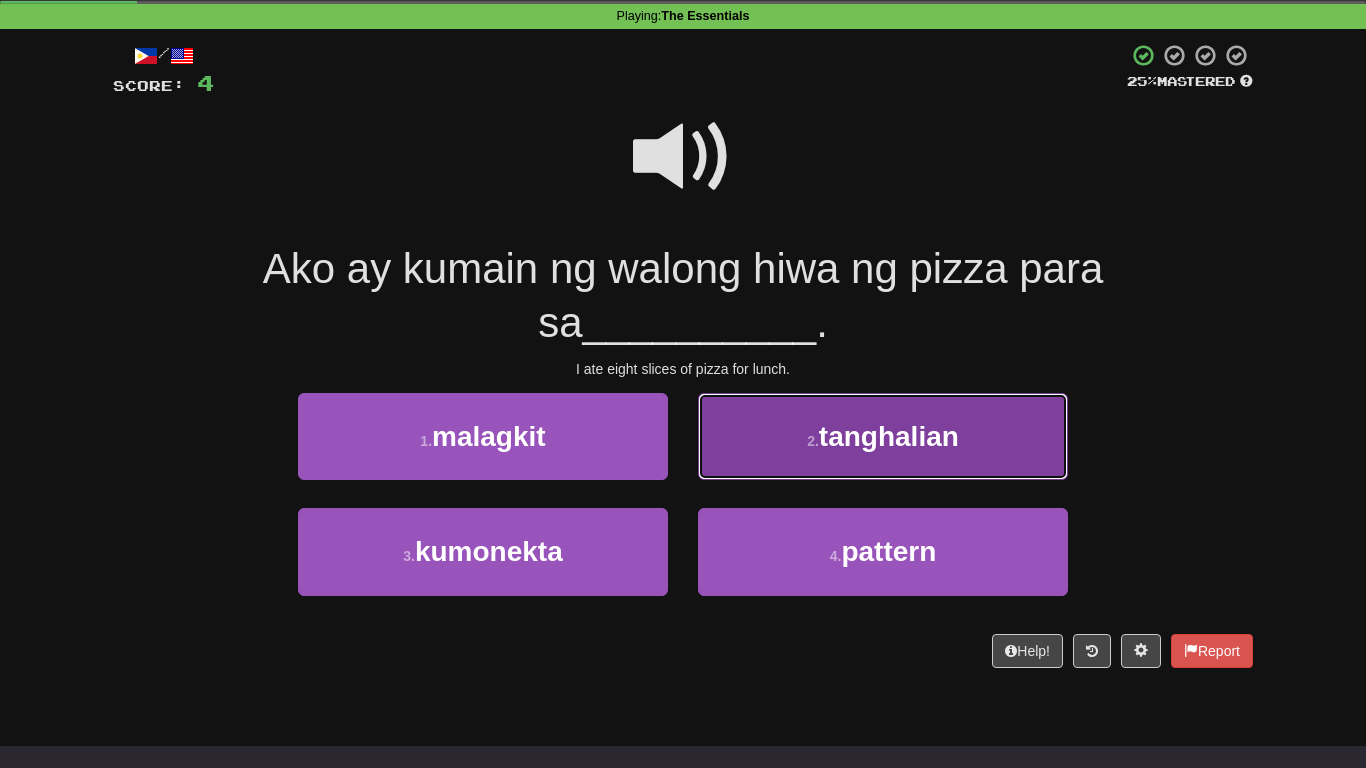 click on "2 ." at bounding box center [813, 441] 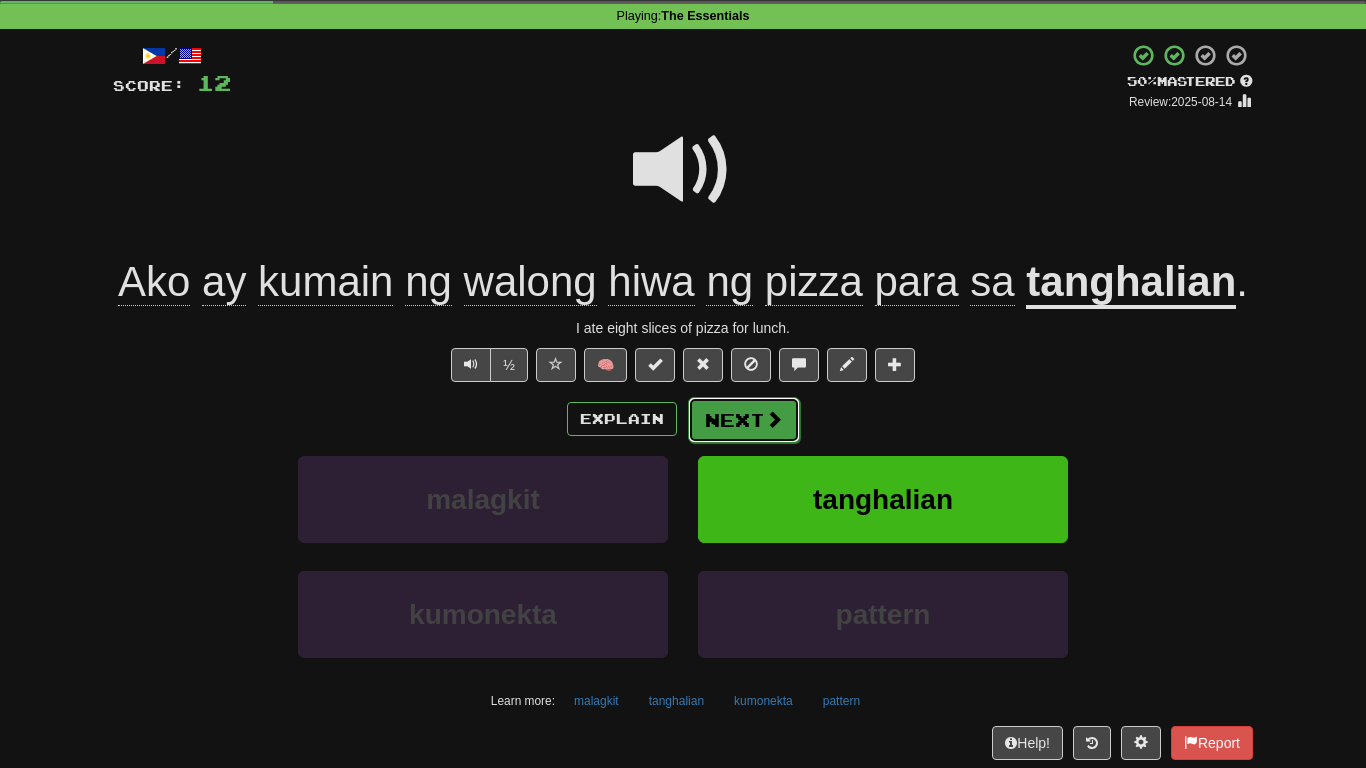 click on "Next" at bounding box center (744, 420) 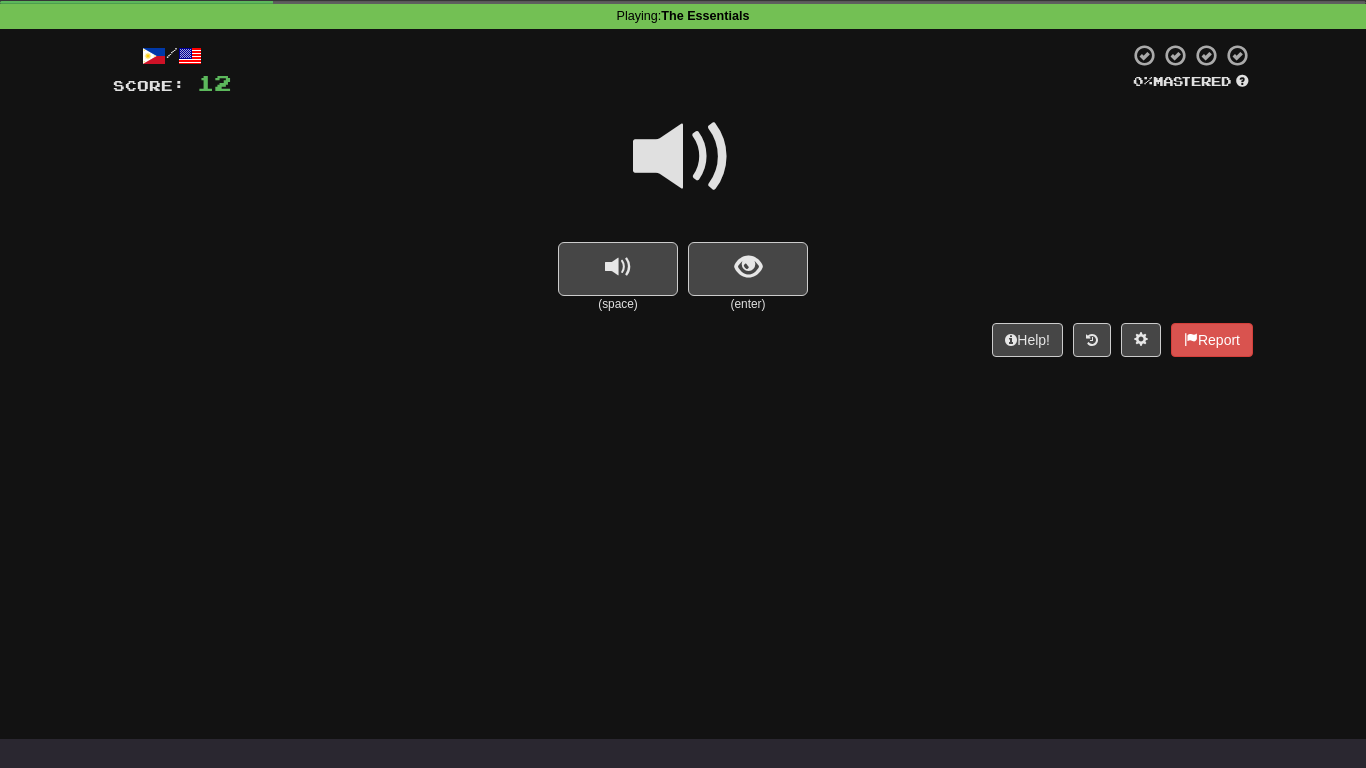 click at bounding box center [683, 157] 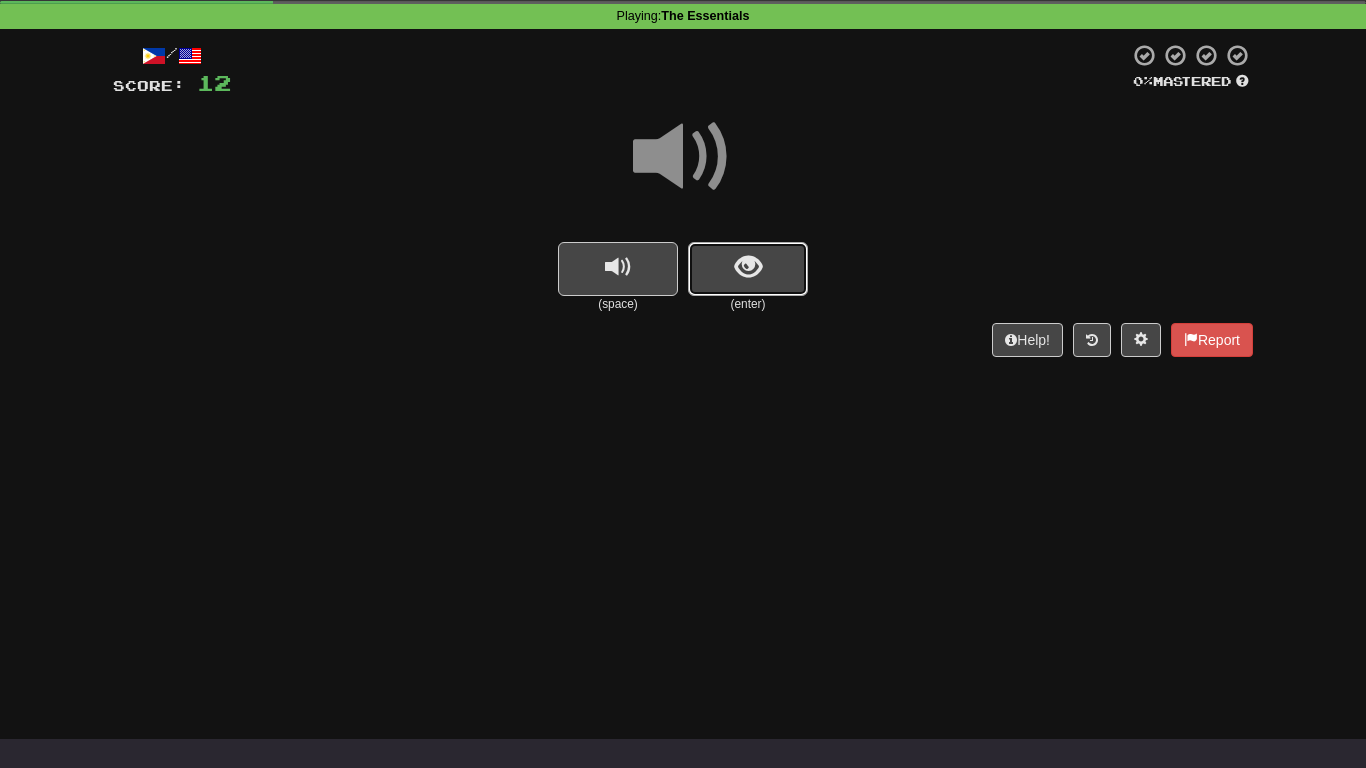 click at bounding box center [748, 267] 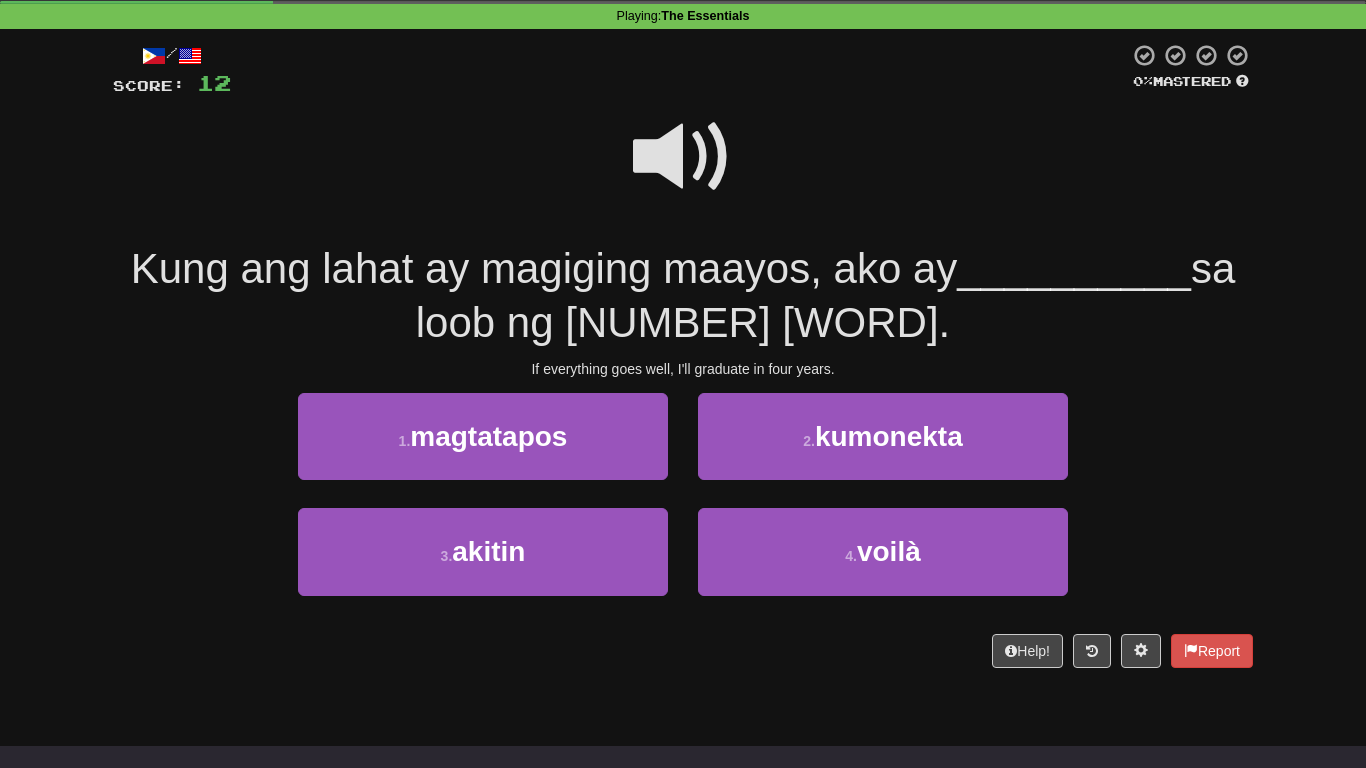 click at bounding box center [683, 157] 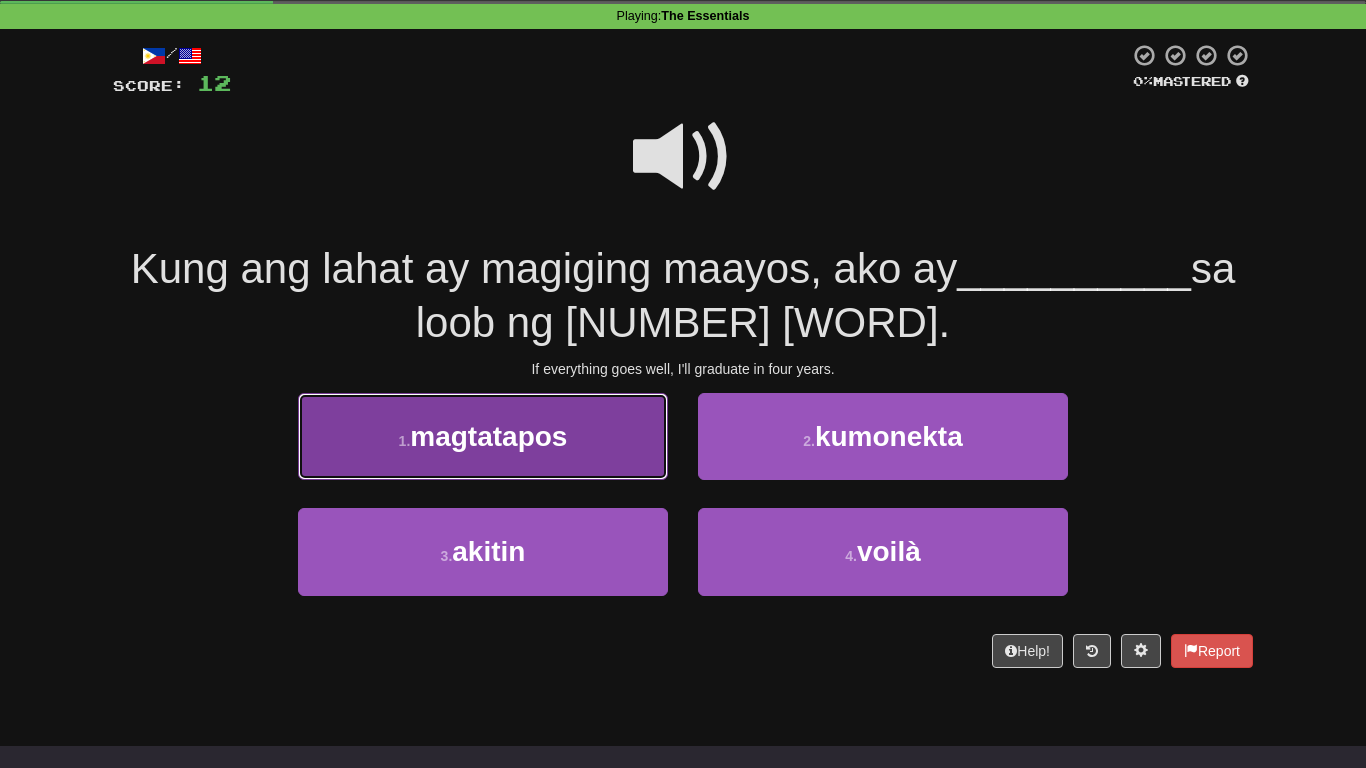 click on "[NUMBER] .  magtatapos" at bounding box center (483, 436) 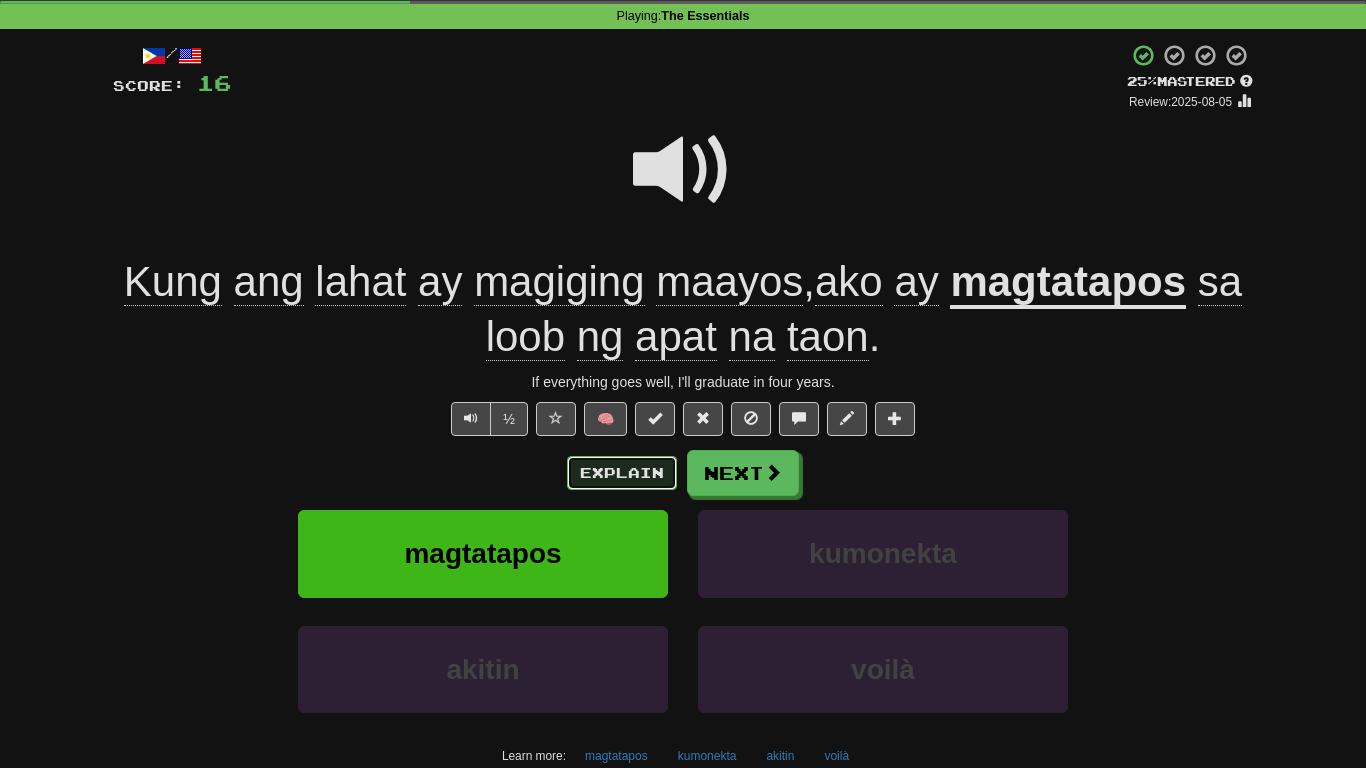 click on "Explain" at bounding box center [622, 473] 